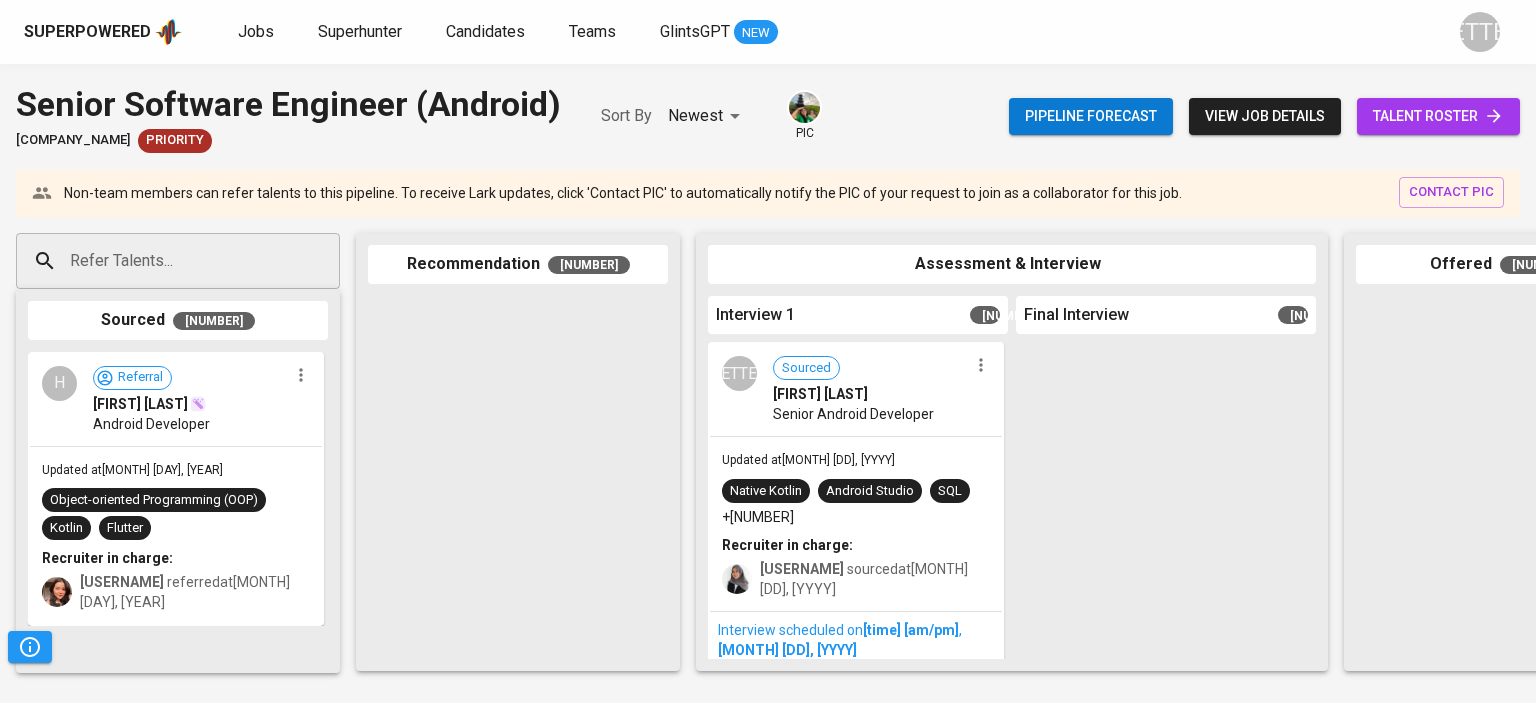 scroll, scrollTop: 0, scrollLeft: 0, axis: both 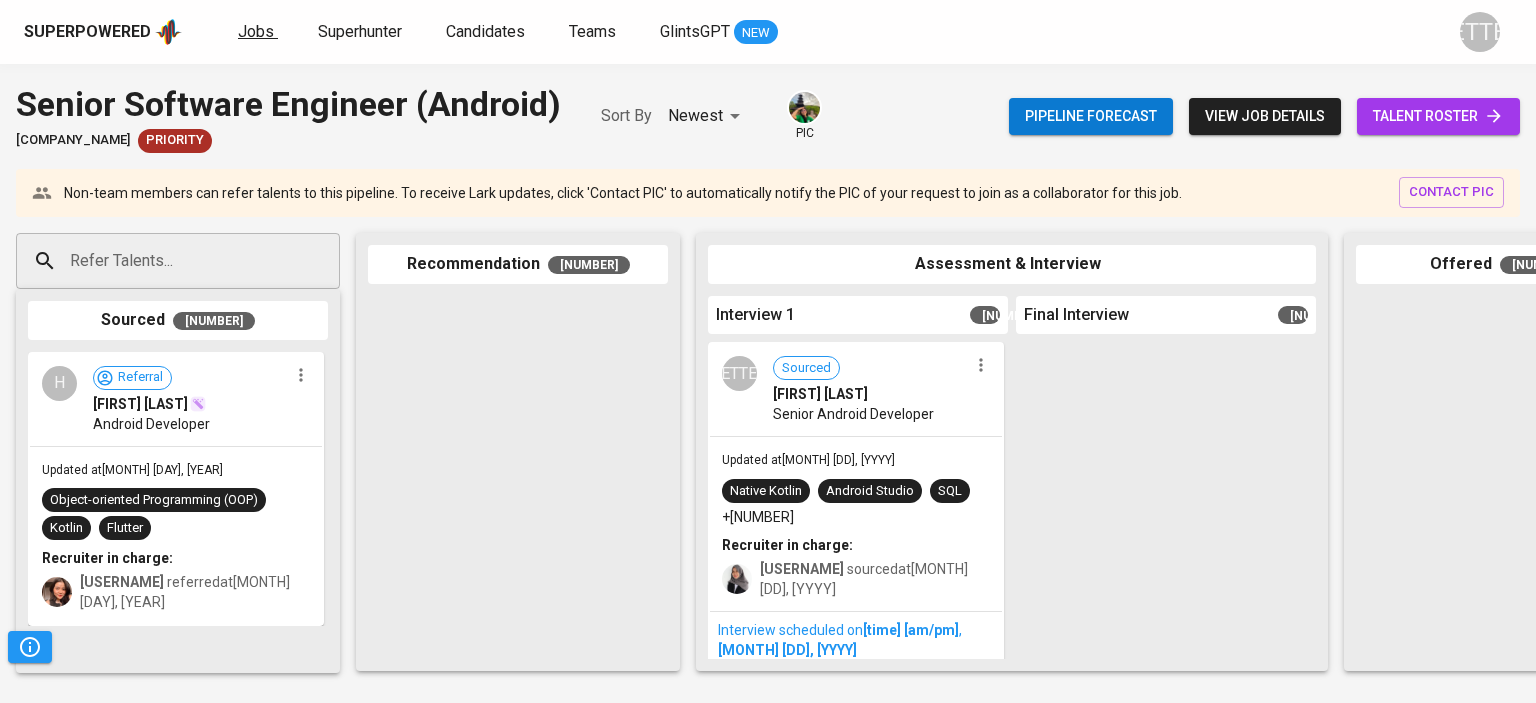 click on "Jobs" at bounding box center (256, 31) 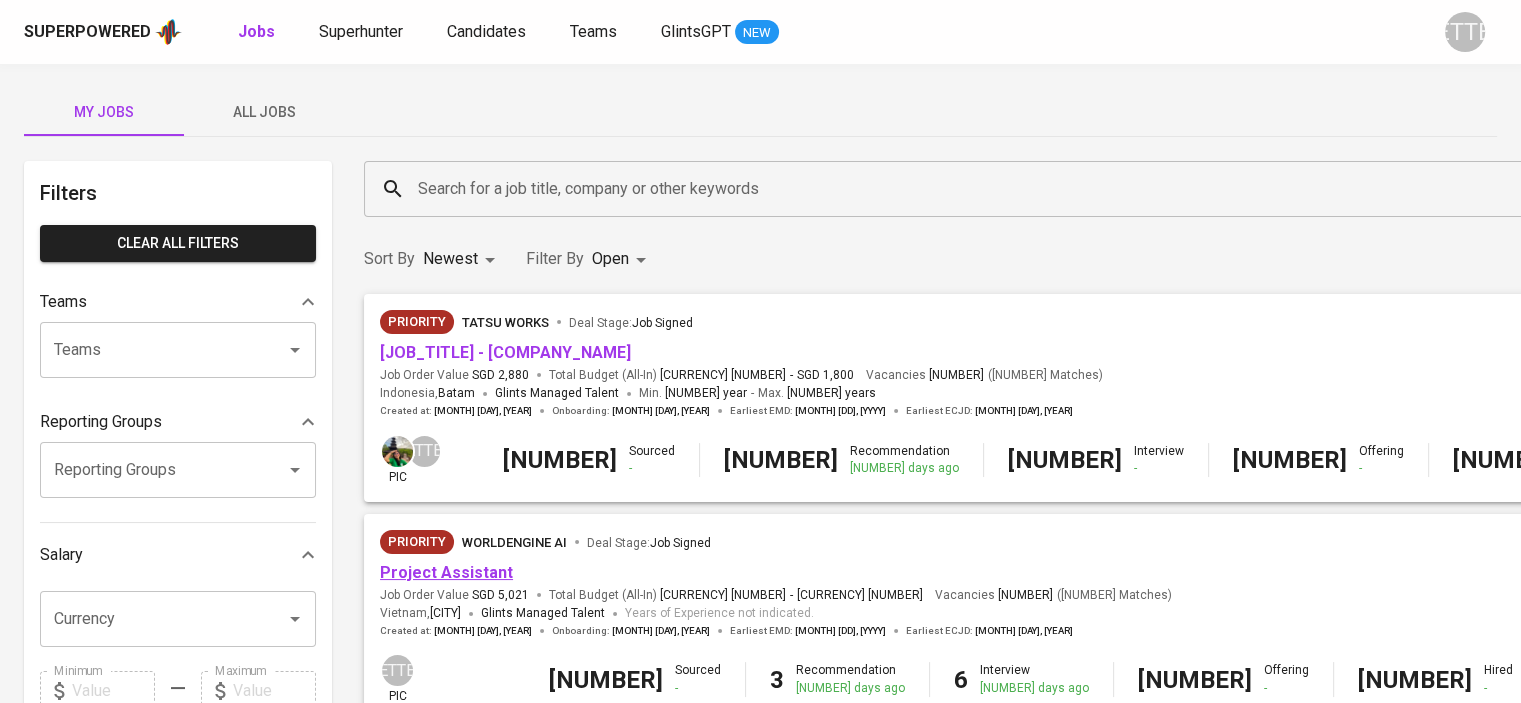 click on "Project Assistant" at bounding box center [446, 572] 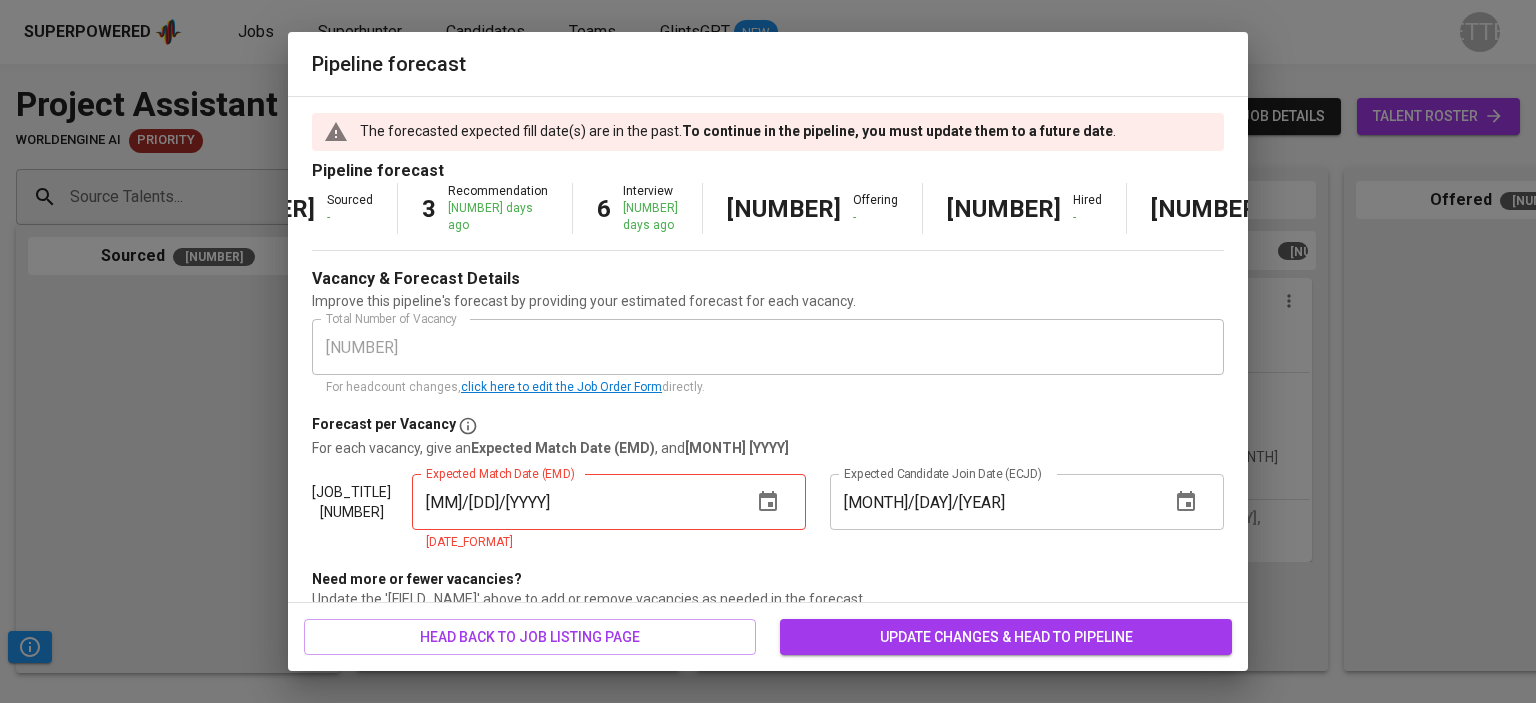 click at bounding box center [768, 501] 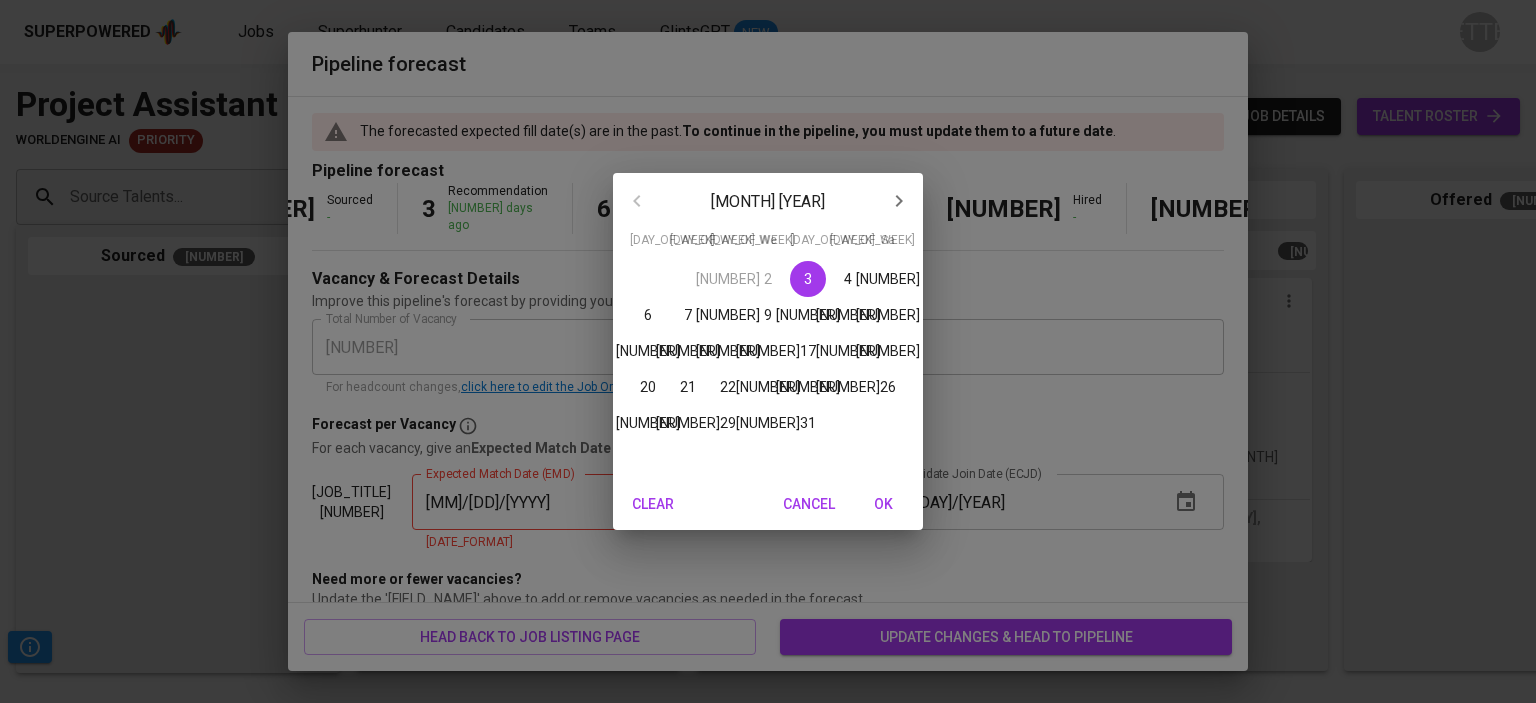 click on "OK" at bounding box center [653, 504] 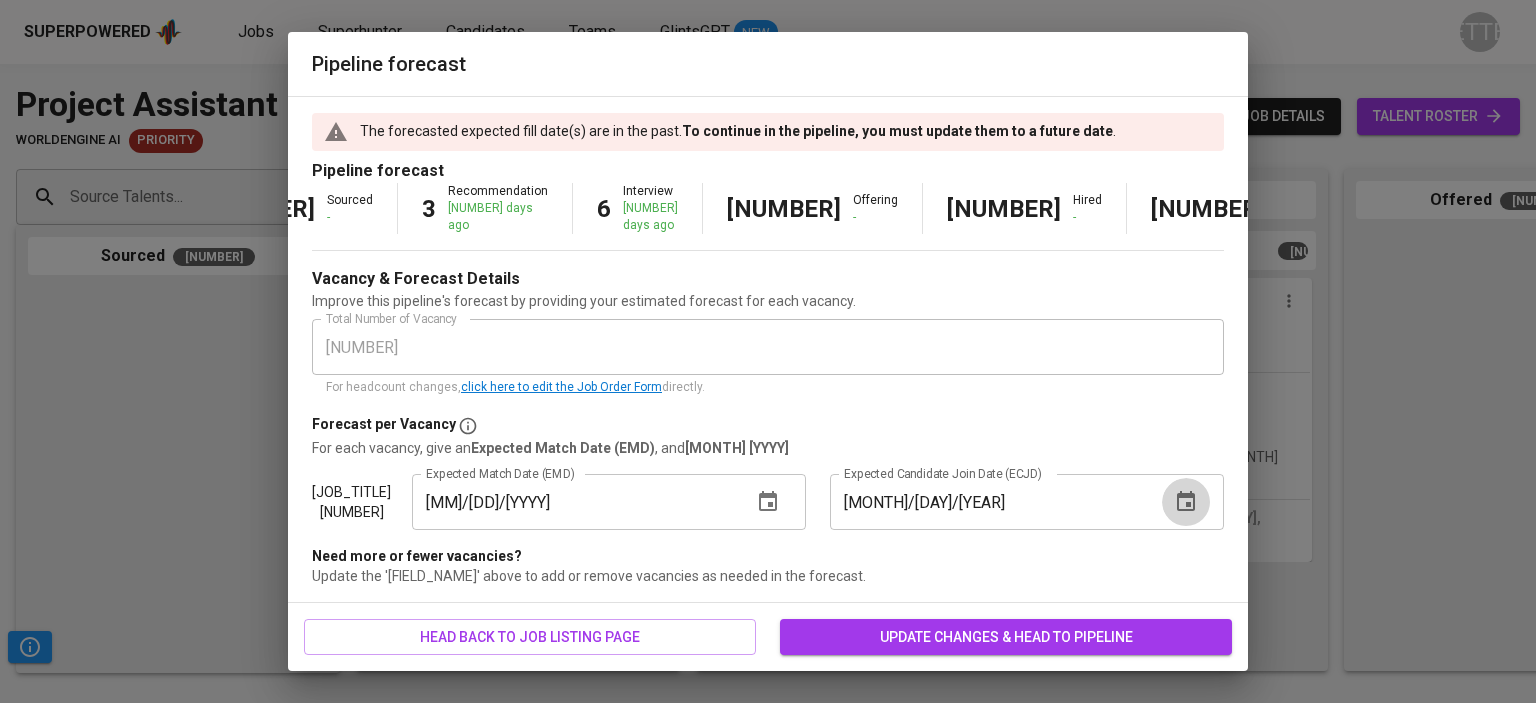 click at bounding box center (768, 502) 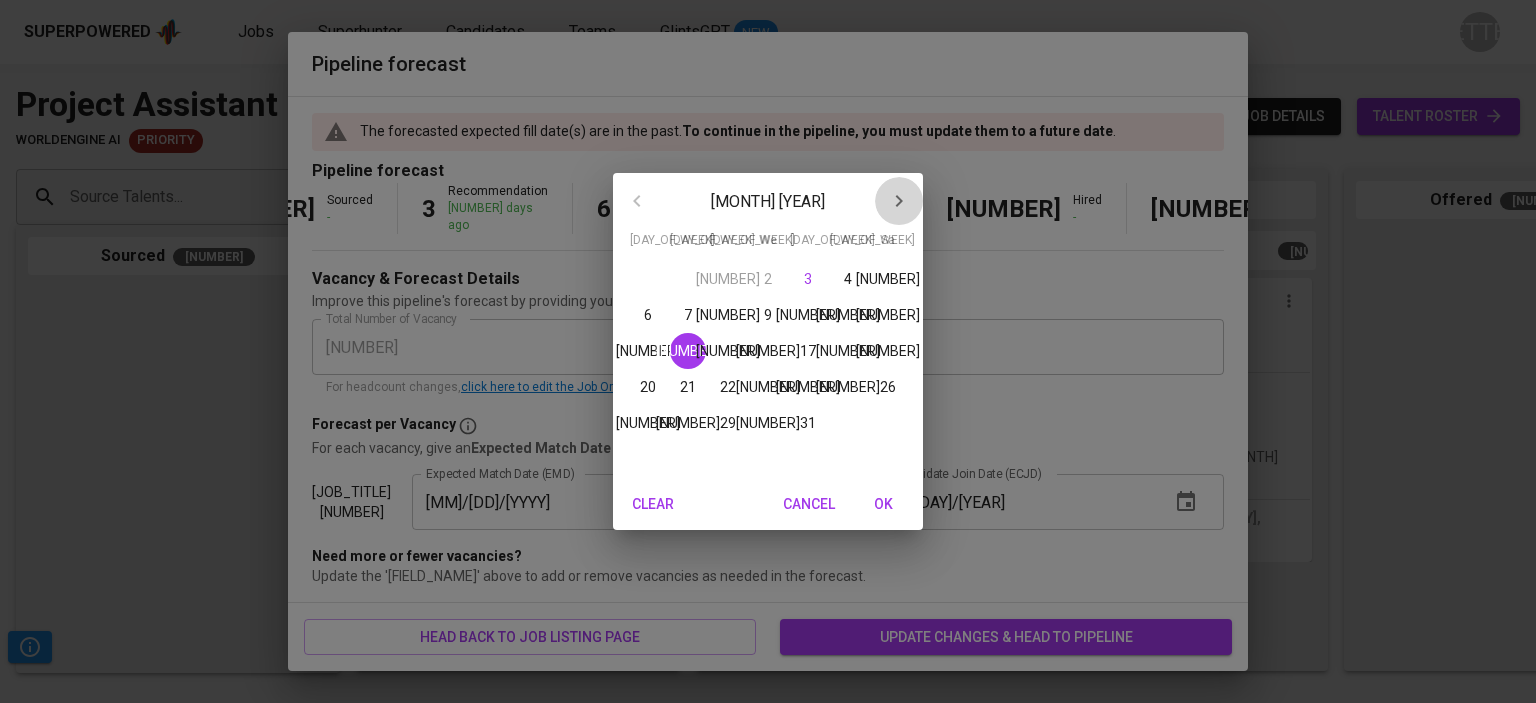 click at bounding box center (637, 201) 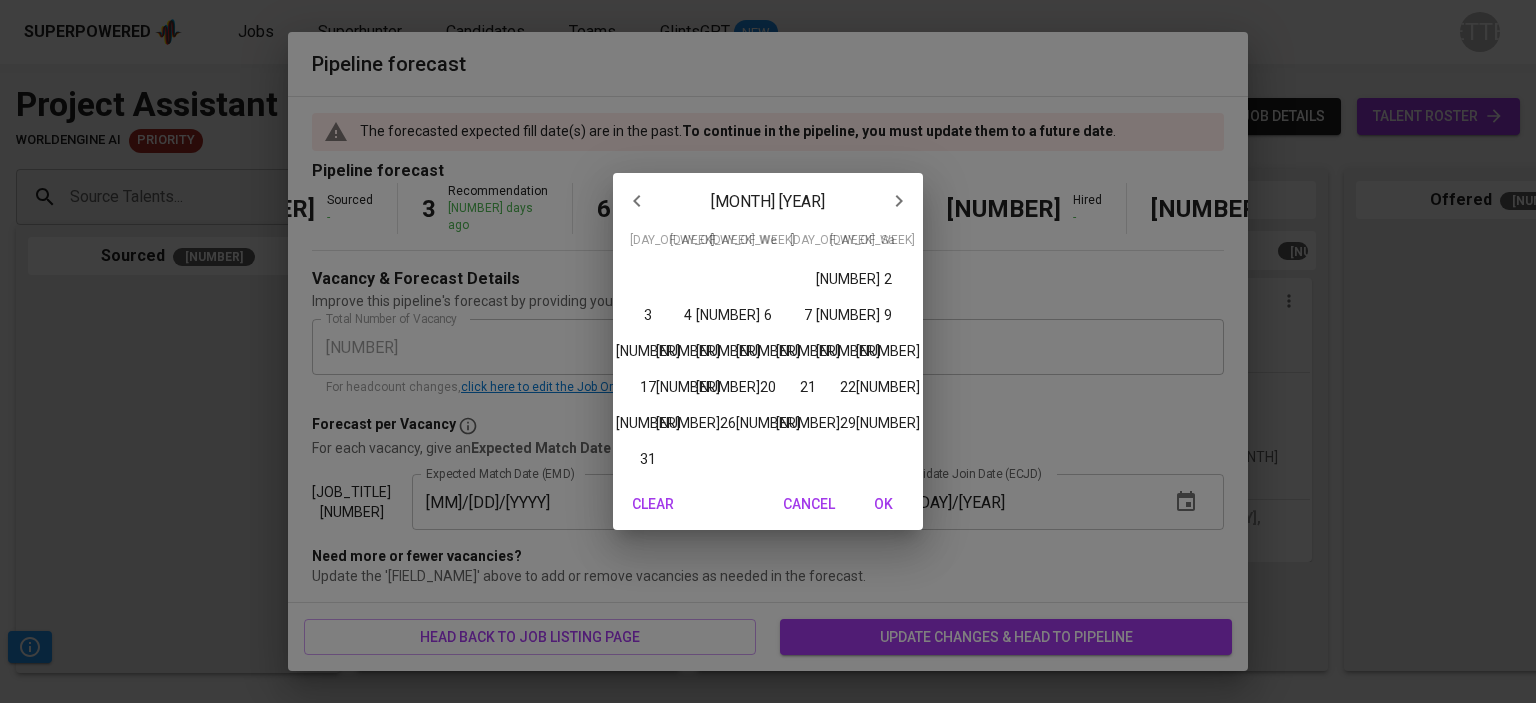 click on "[NUMBER]" at bounding box center [648, 279] 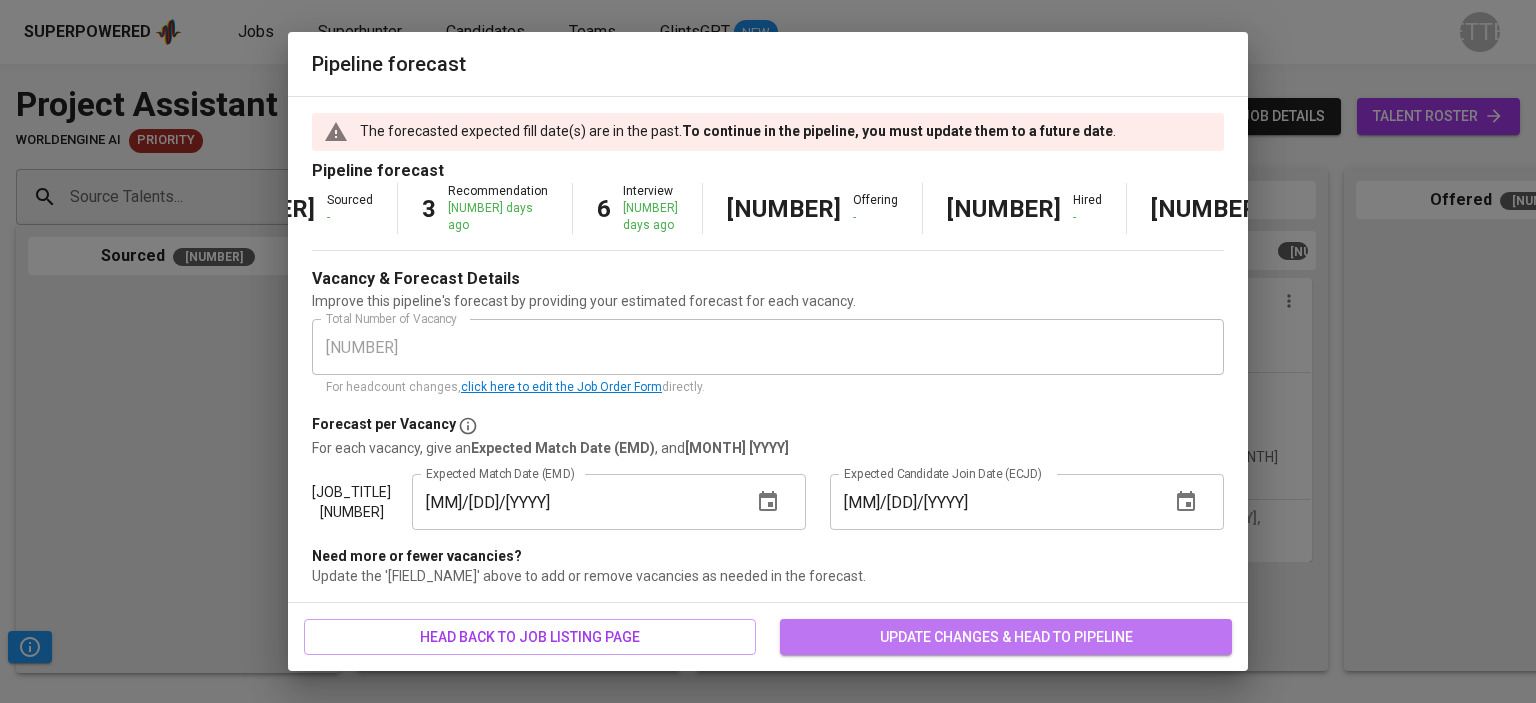 click on "update changes & head to pipeline" at bounding box center (1006, 637) 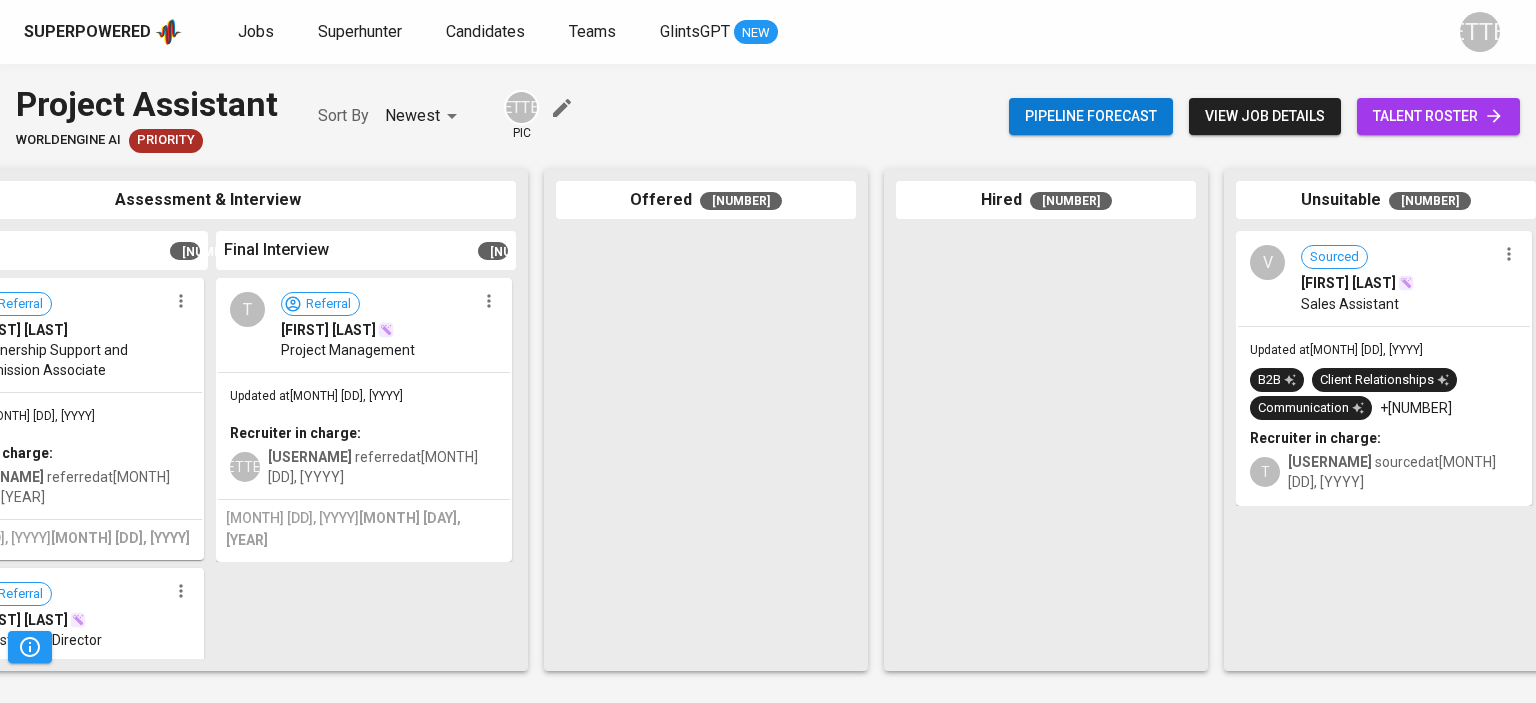 scroll, scrollTop: 0, scrollLeft: 809, axis: horizontal 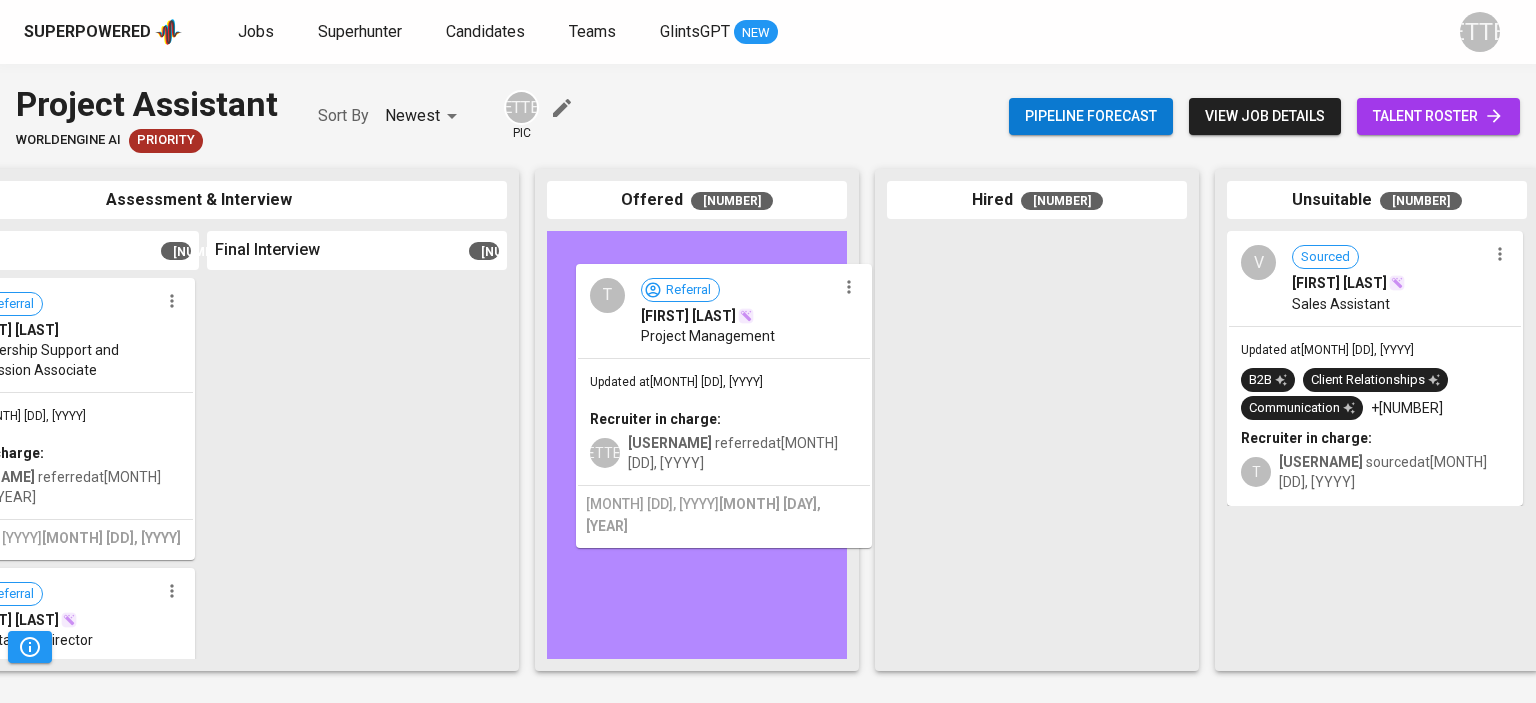 drag, startPoint x: 360, startPoint y: 371, endPoint x: 743, endPoint y: 358, distance: 383.22055 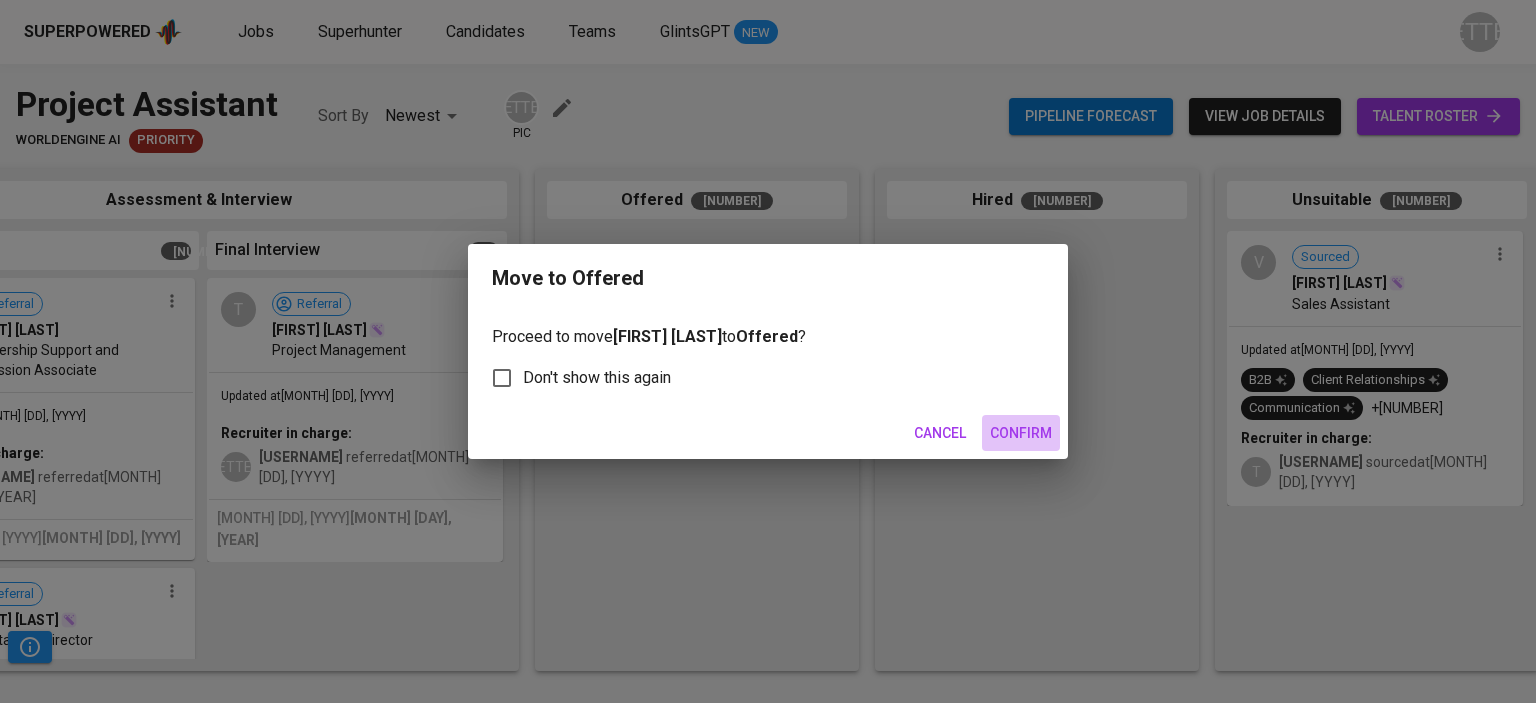 click on "Confirm" at bounding box center [1021, 433] 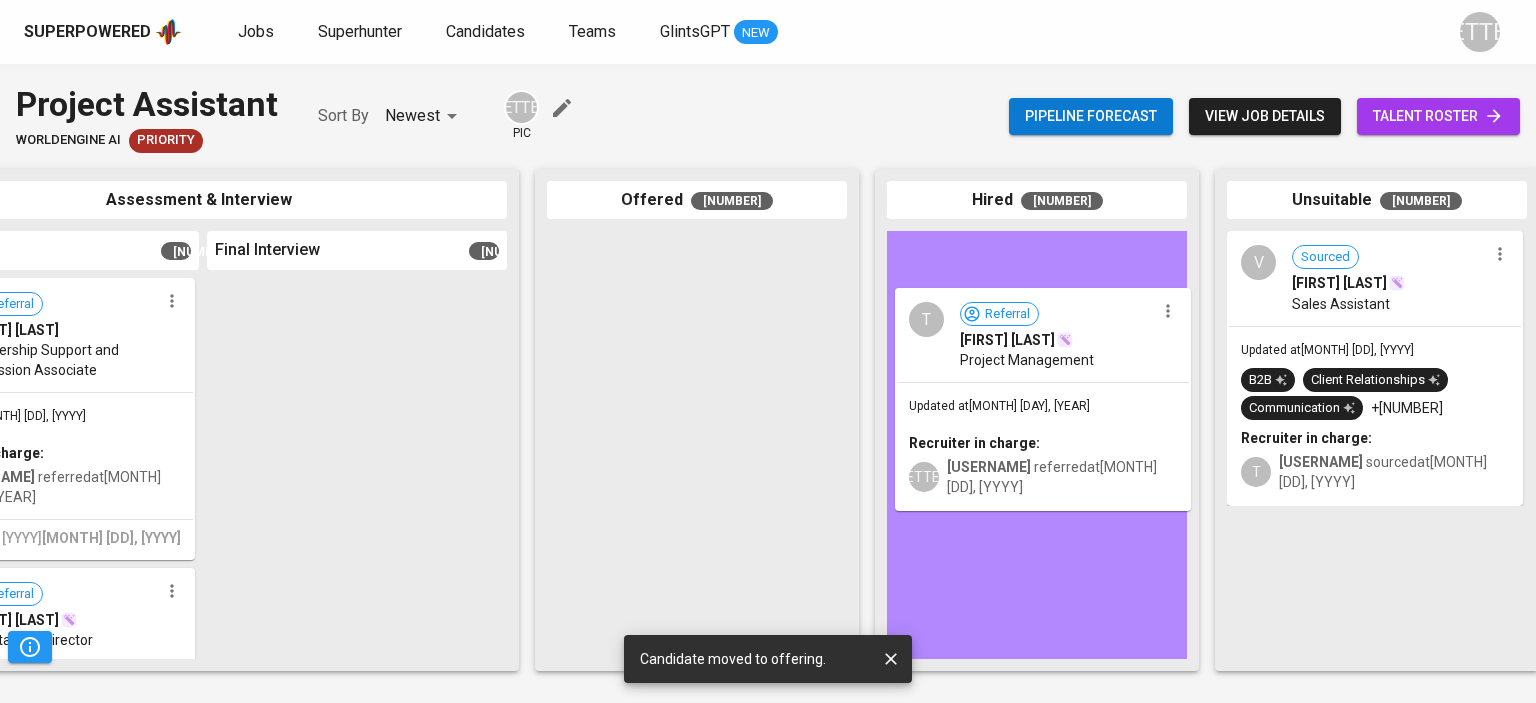 drag, startPoint x: 664, startPoint y: 274, endPoint x: 1020, endPoint y: 331, distance: 360.53433 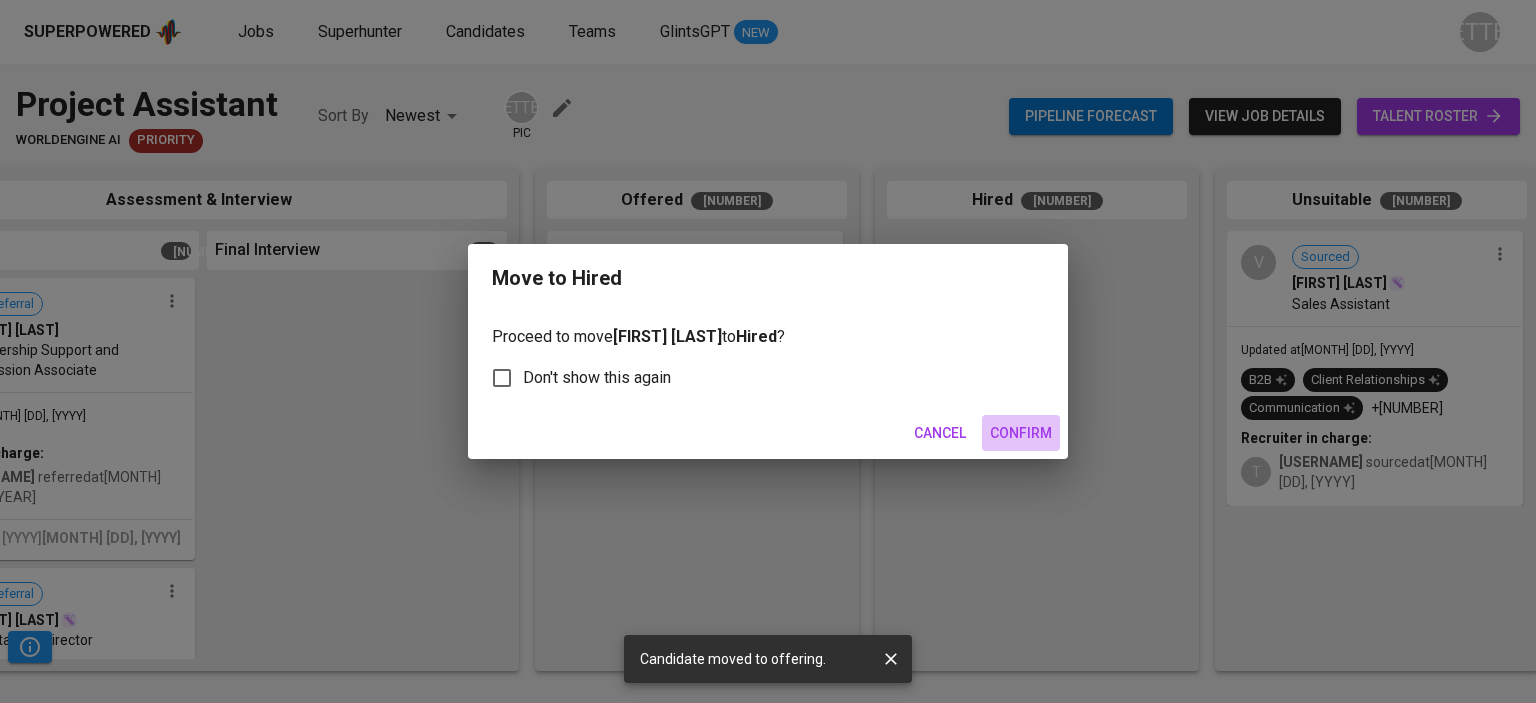 click on "Confirm" at bounding box center (1021, 433) 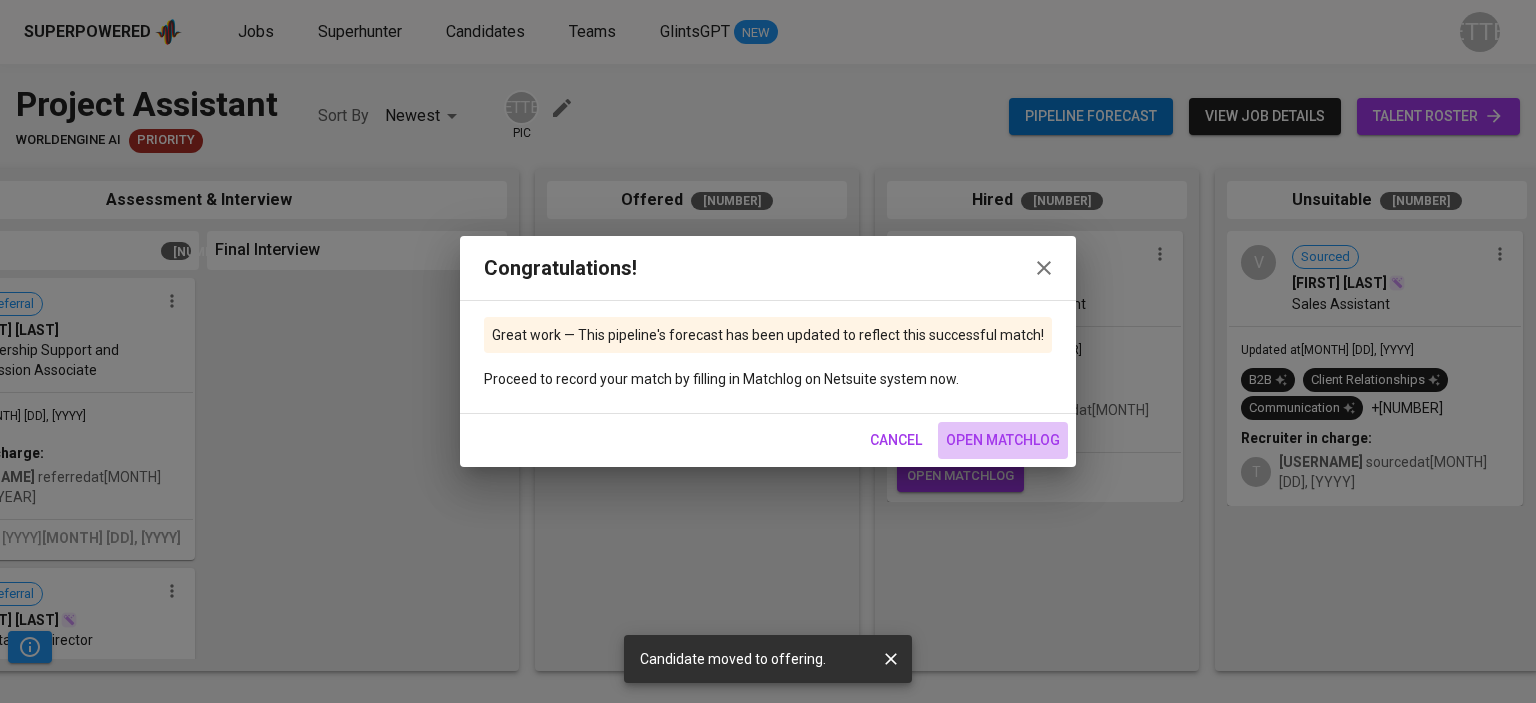 click on "open matchlog" at bounding box center [1003, 440] 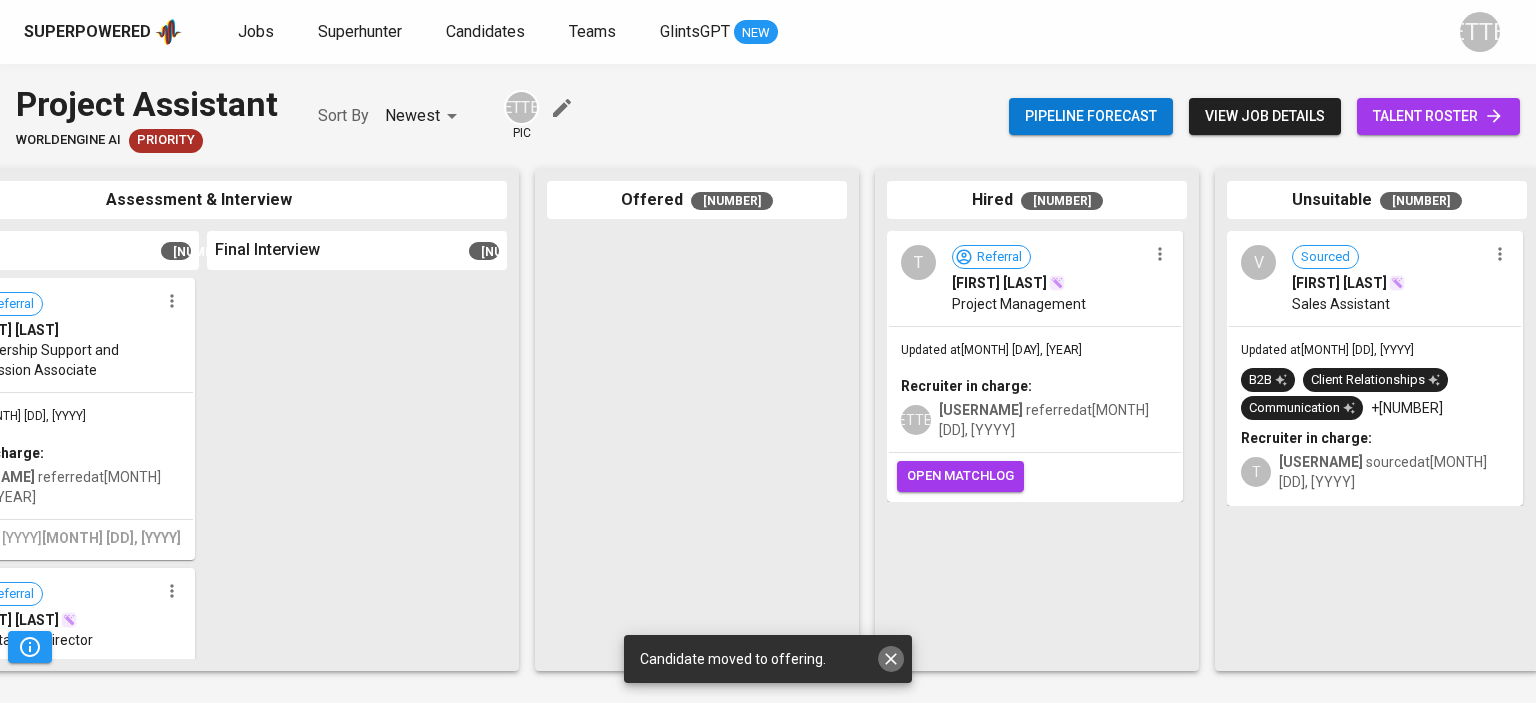 click at bounding box center (891, 659) 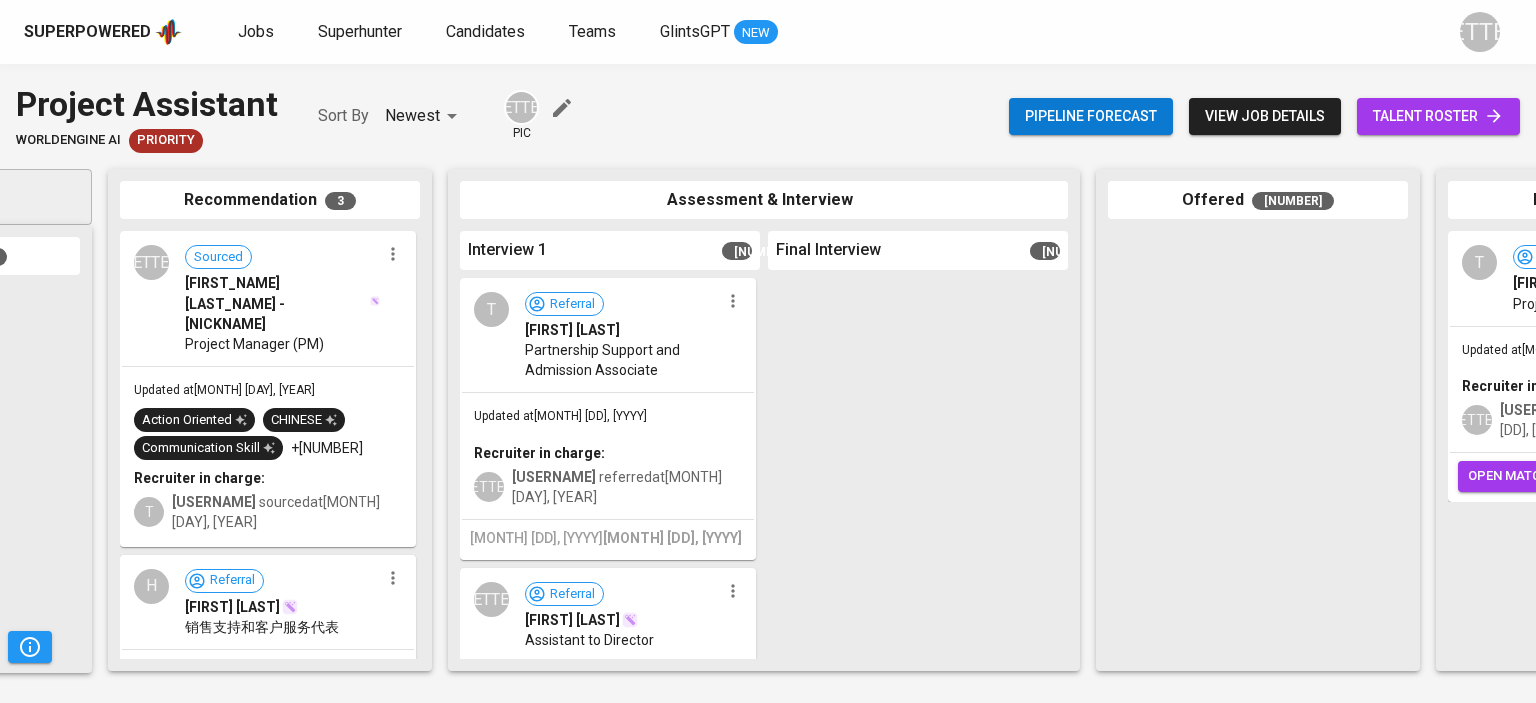 scroll, scrollTop: 0, scrollLeft: 0, axis: both 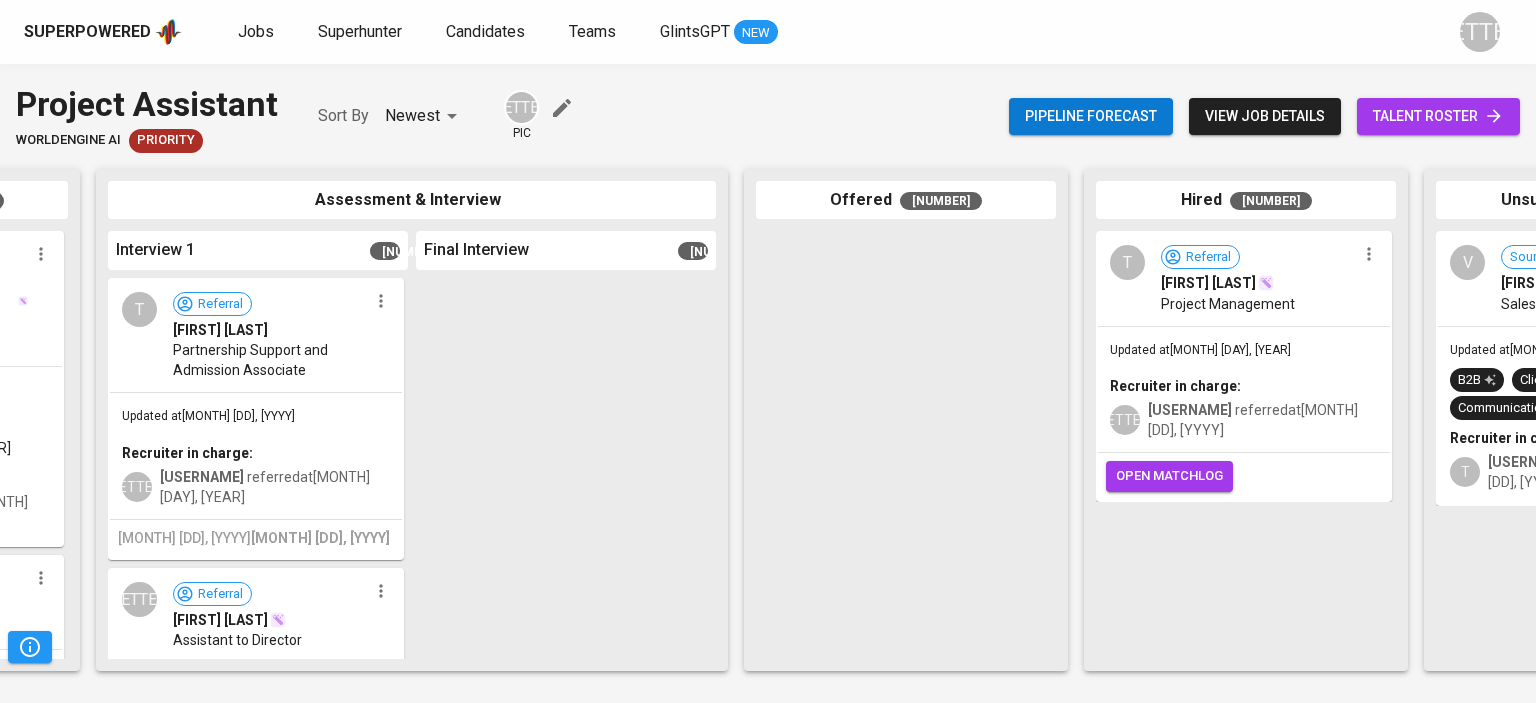 click at bounding box center [258, 468] 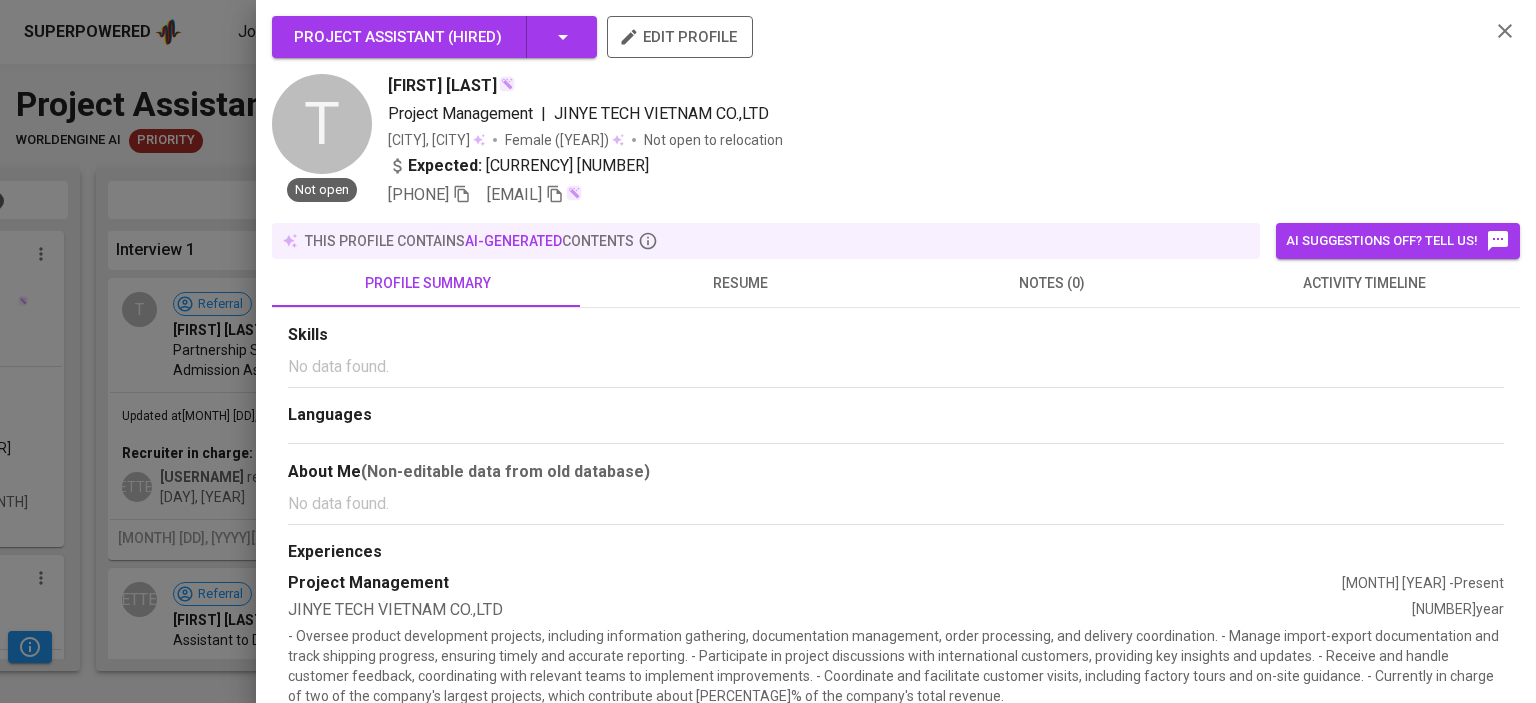 click at bounding box center [462, 194] 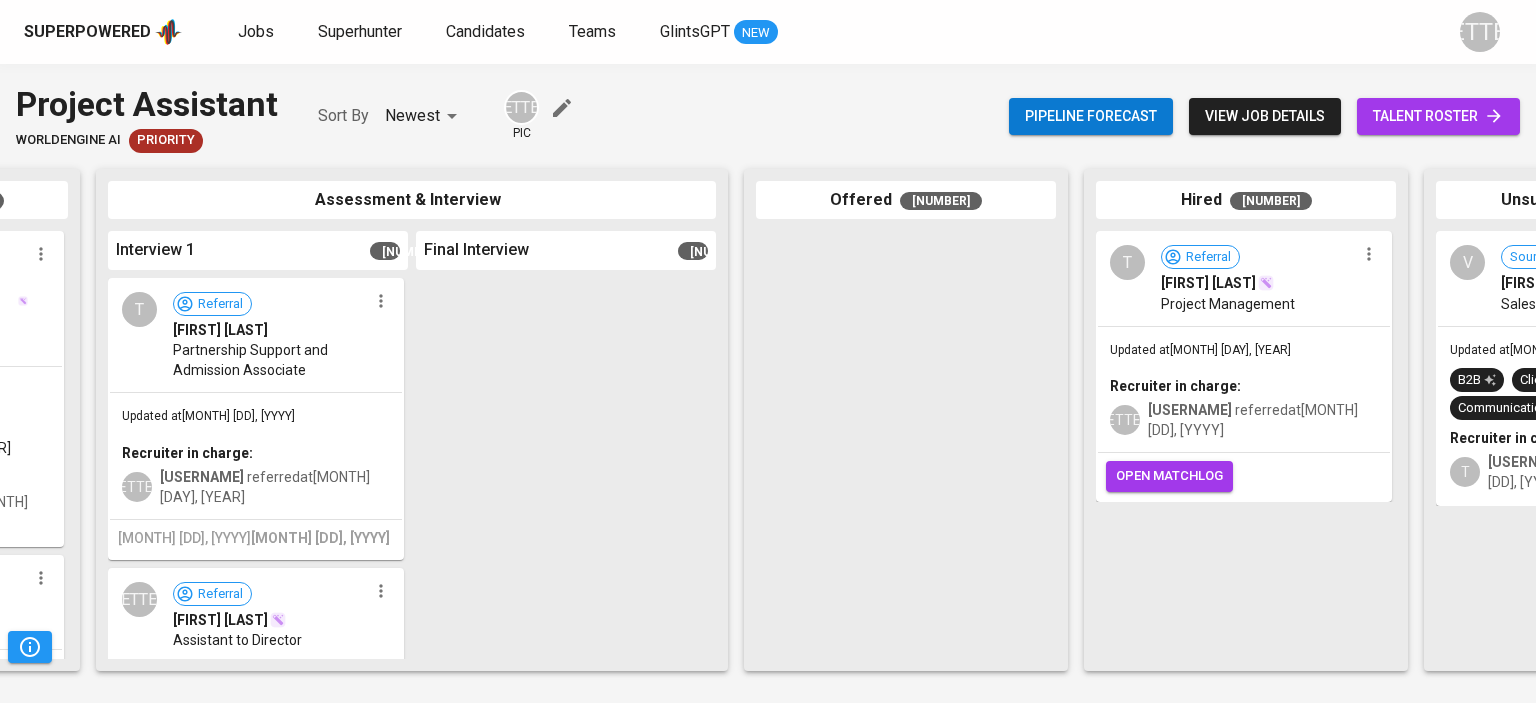 click on "open matchlog" at bounding box center (1169, 476) 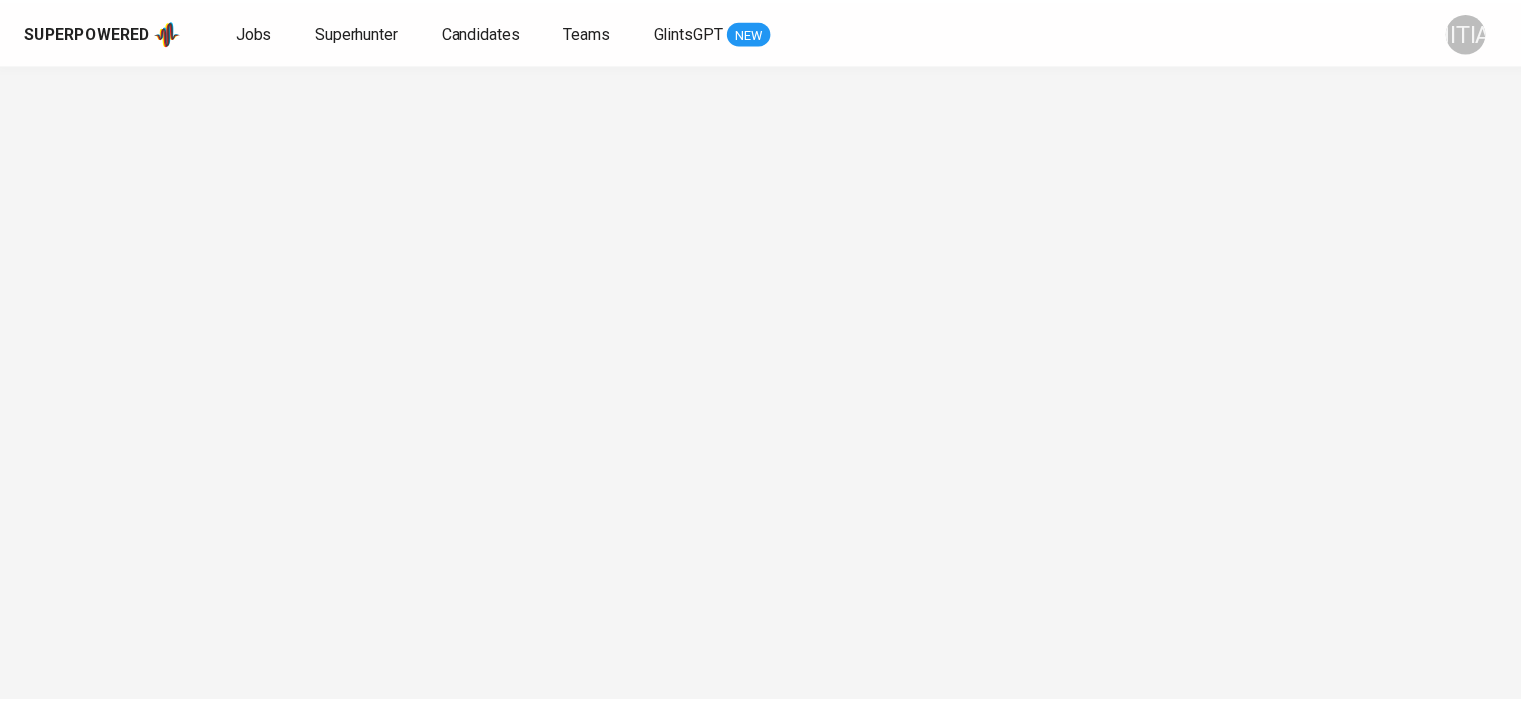 scroll, scrollTop: 0, scrollLeft: 0, axis: both 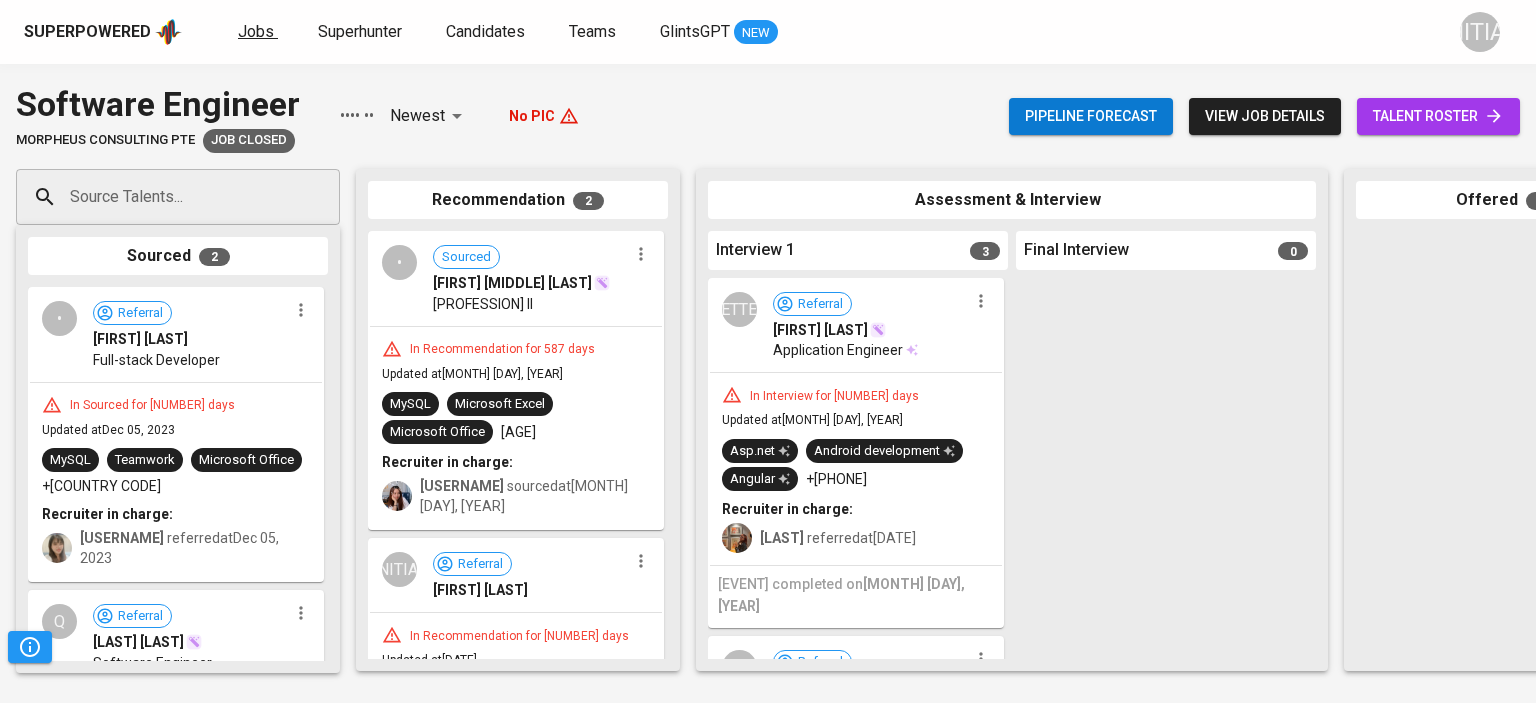 click on "Jobs" at bounding box center [256, 31] 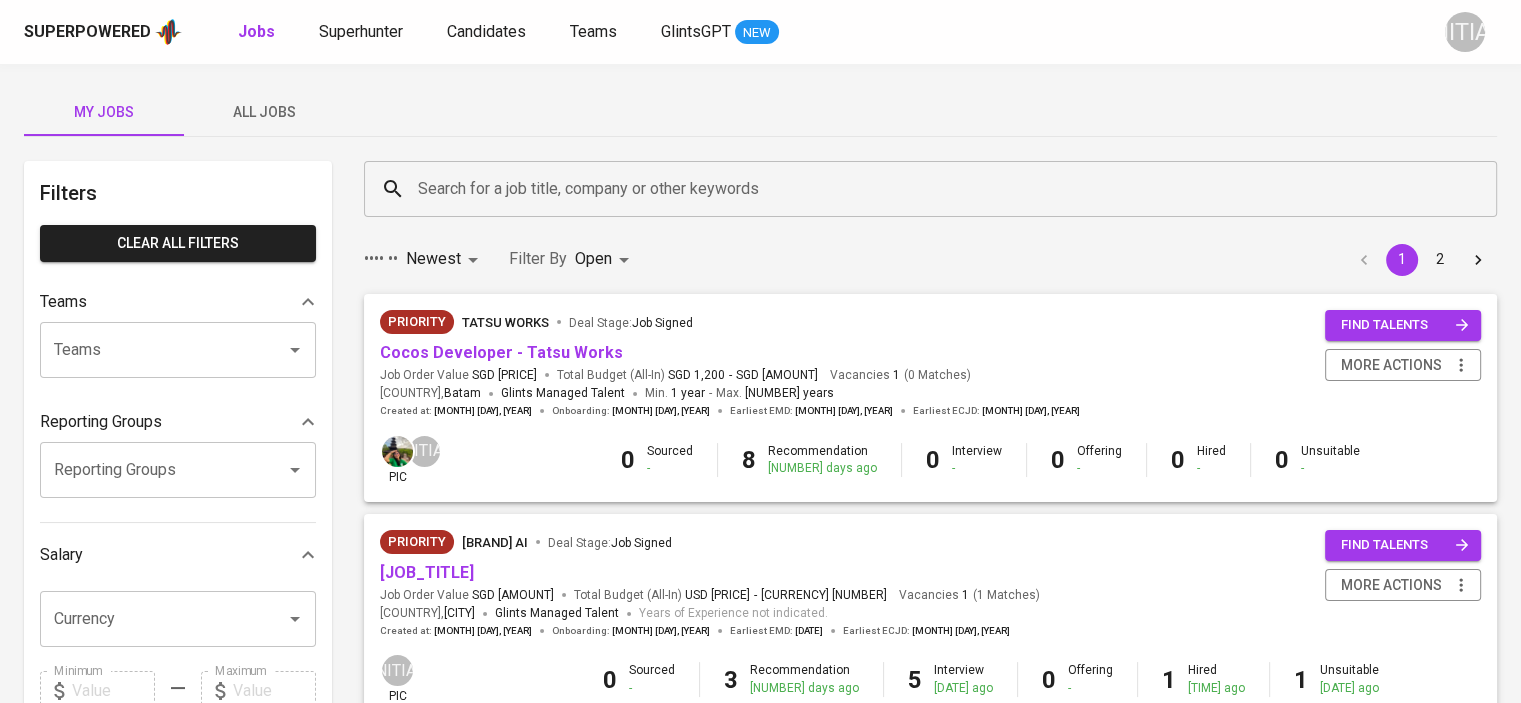 click on "All Jobs" at bounding box center (104, 112) 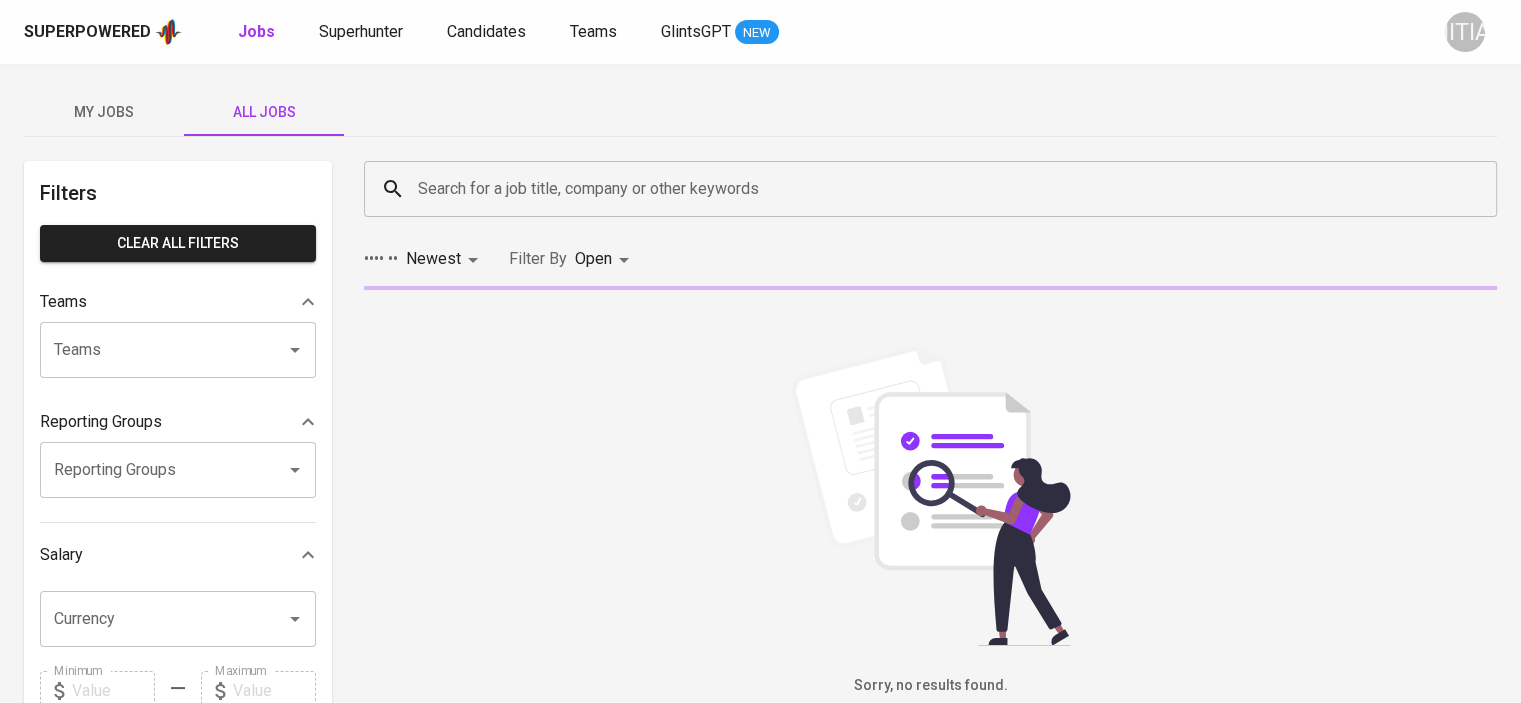 click on "My Jobs" at bounding box center [104, 112] 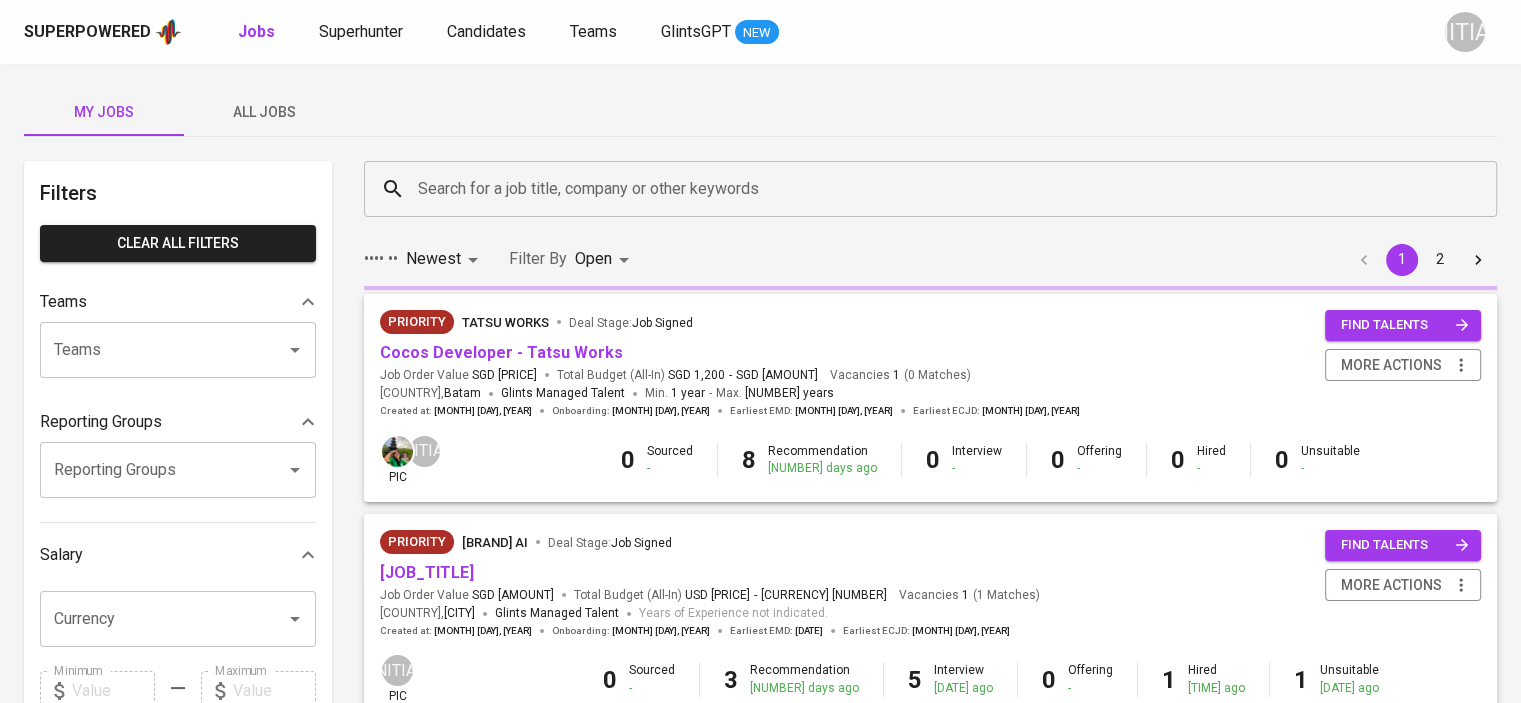 click on "My Jobs" at bounding box center (104, 112) 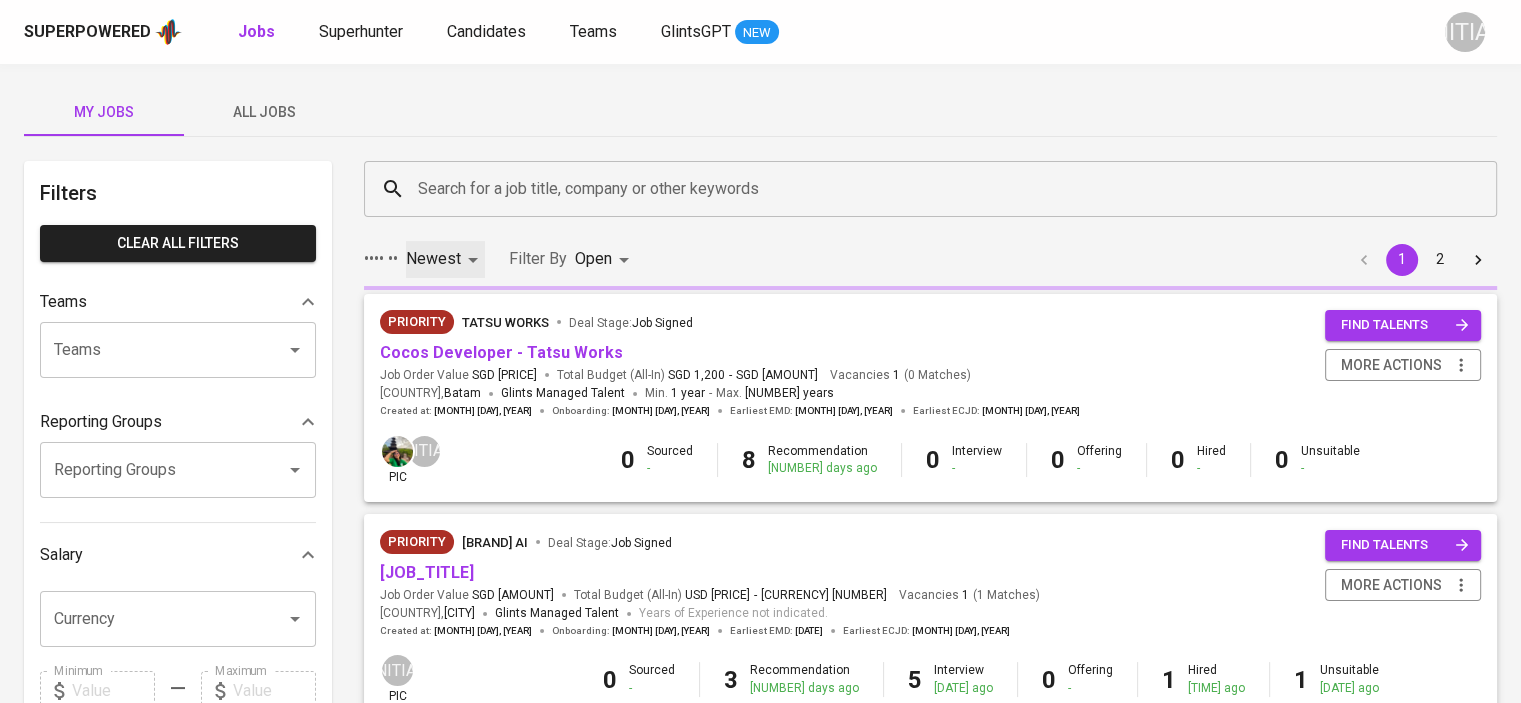 scroll, scrollTop: 200, scrollLeft: 0, axis: vertical 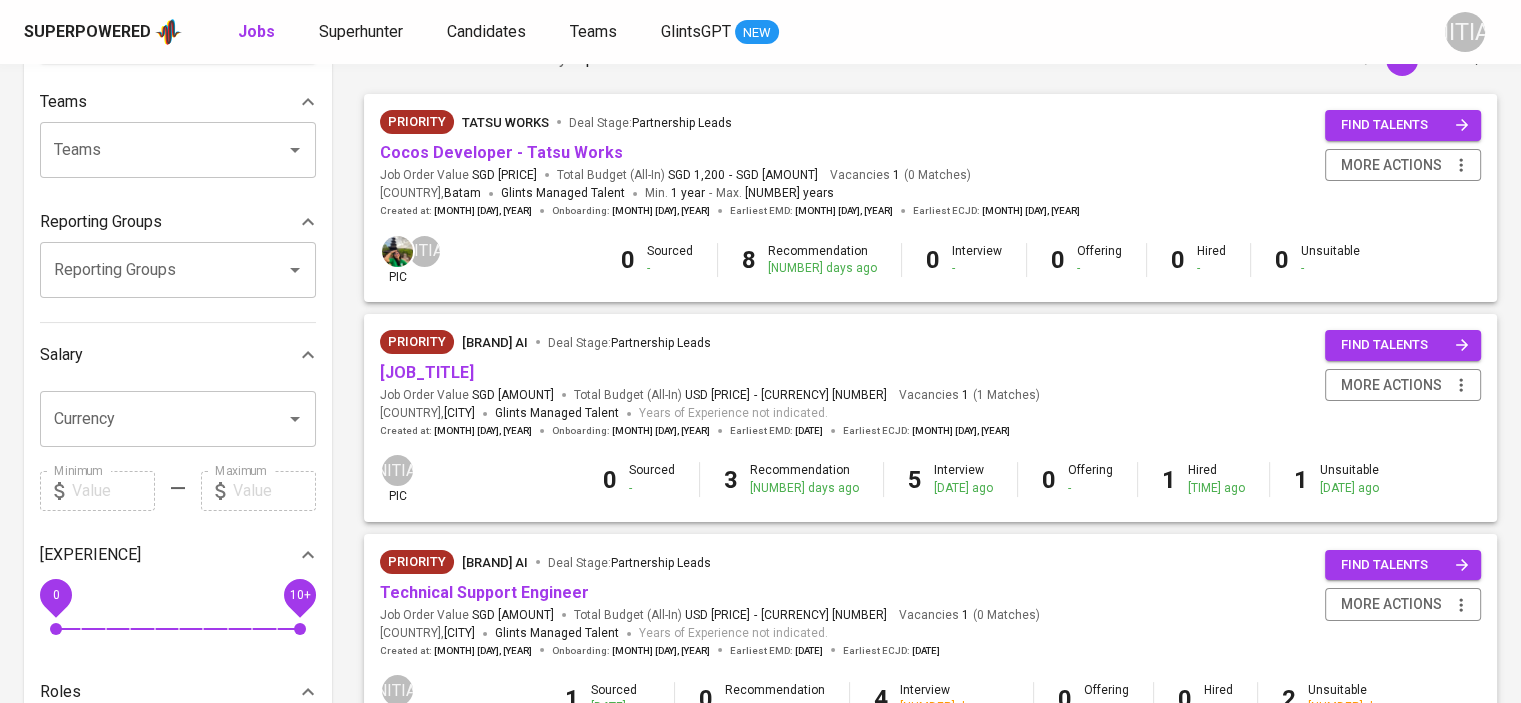 click on "[JOB_TITLE]" at bounding box center (427, 372) 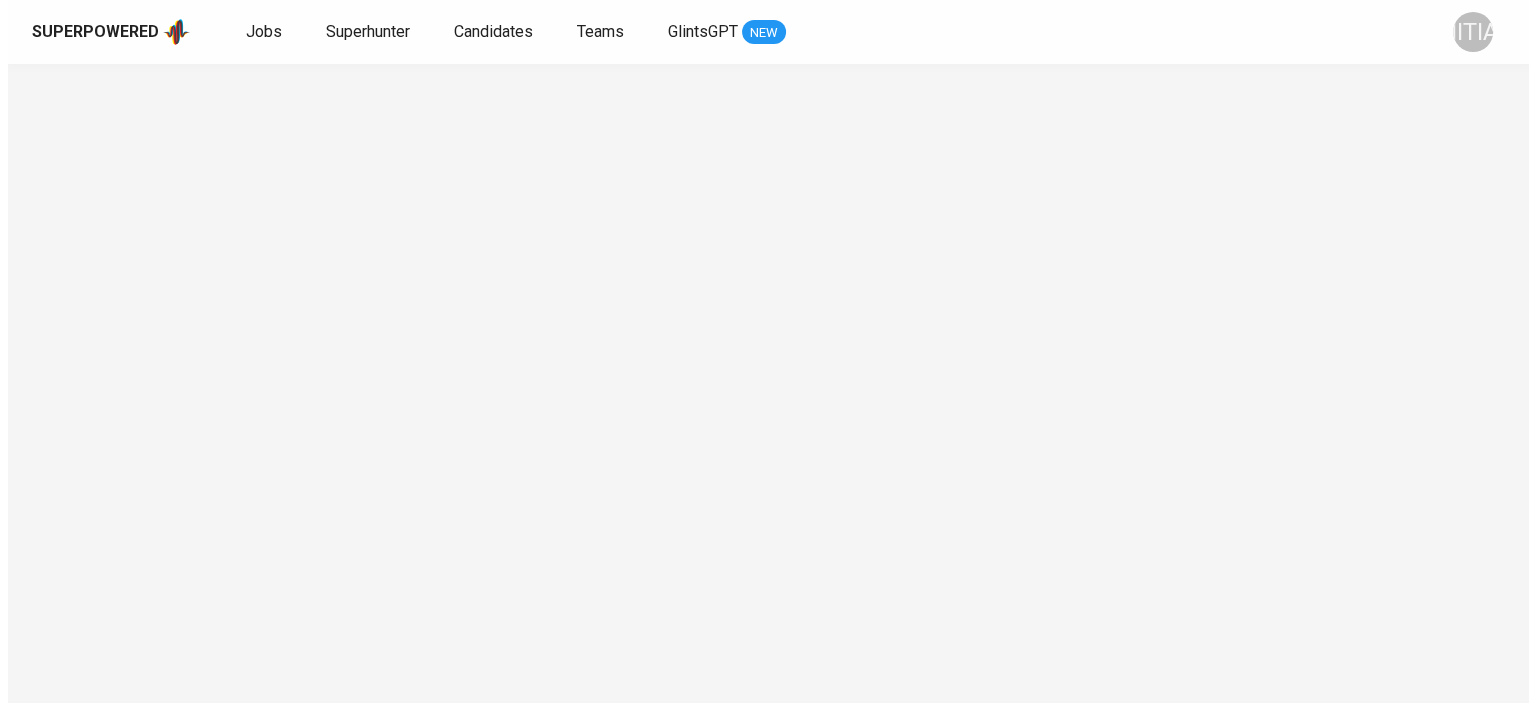 scroll, scrollTop: 0, scrollLeft: 0, axis: both 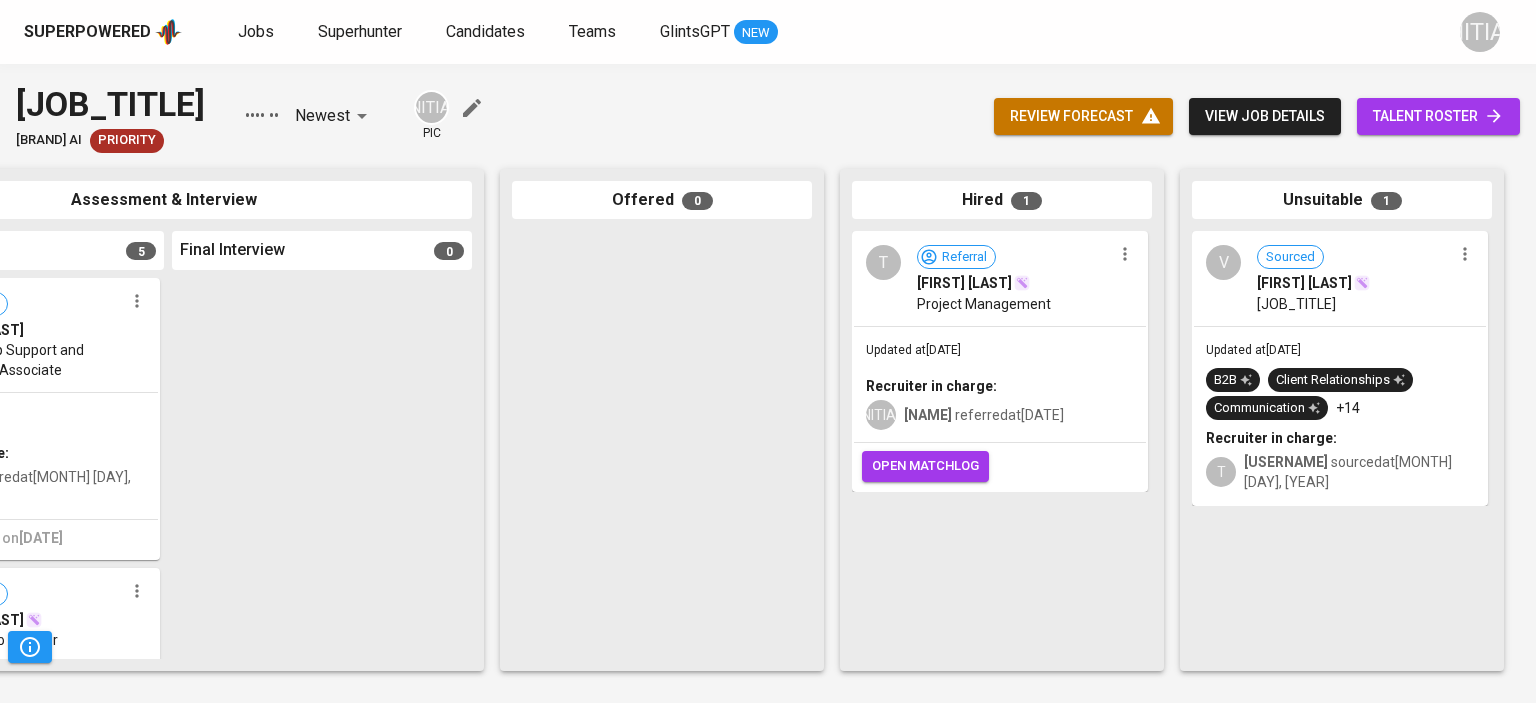 click on "open matchlog" at bounding box center (925, 466) 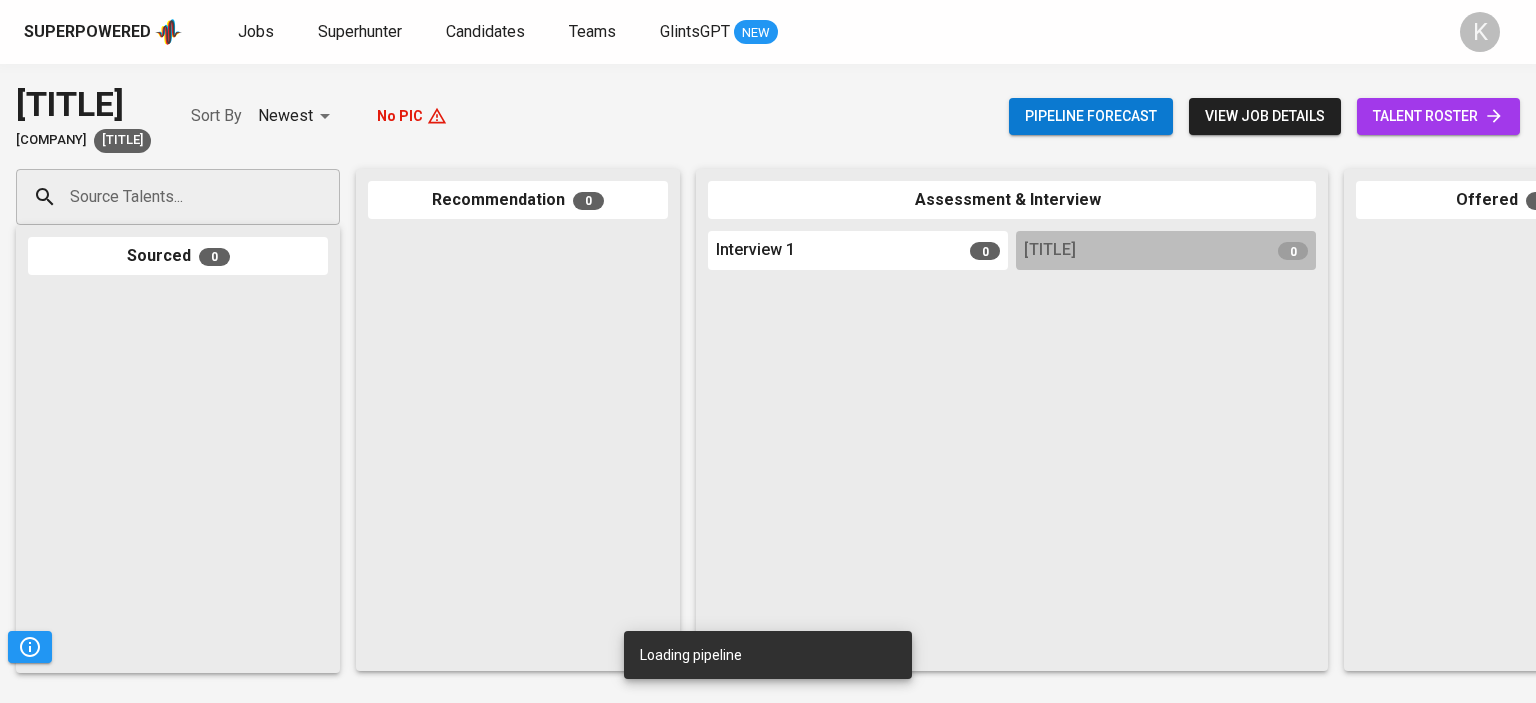 scroll, scrollTop: 0, scrollLeft: 0, axis: both 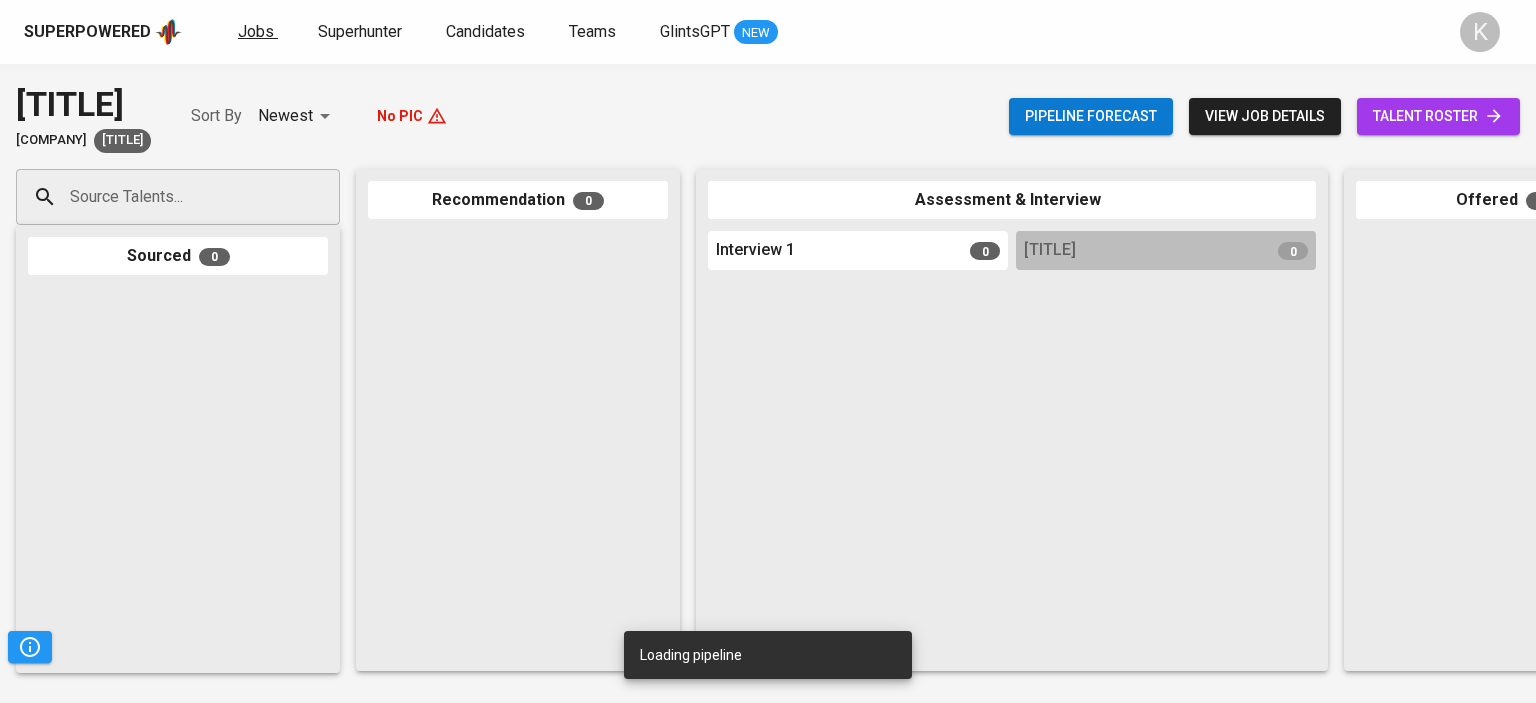 click on "Jobs" at bounding box center (256, 31) 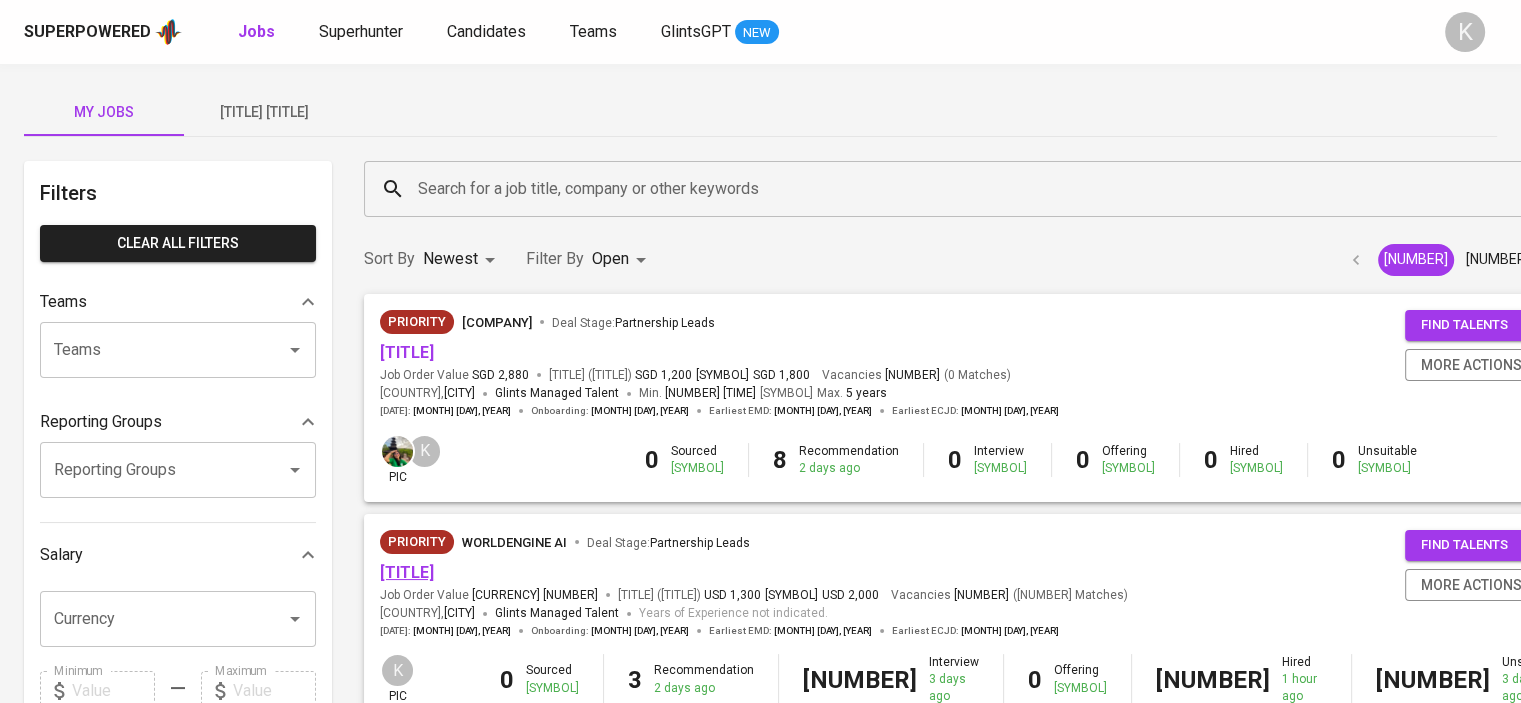 click on "[TITLE]" at bounding box center (407, 572) 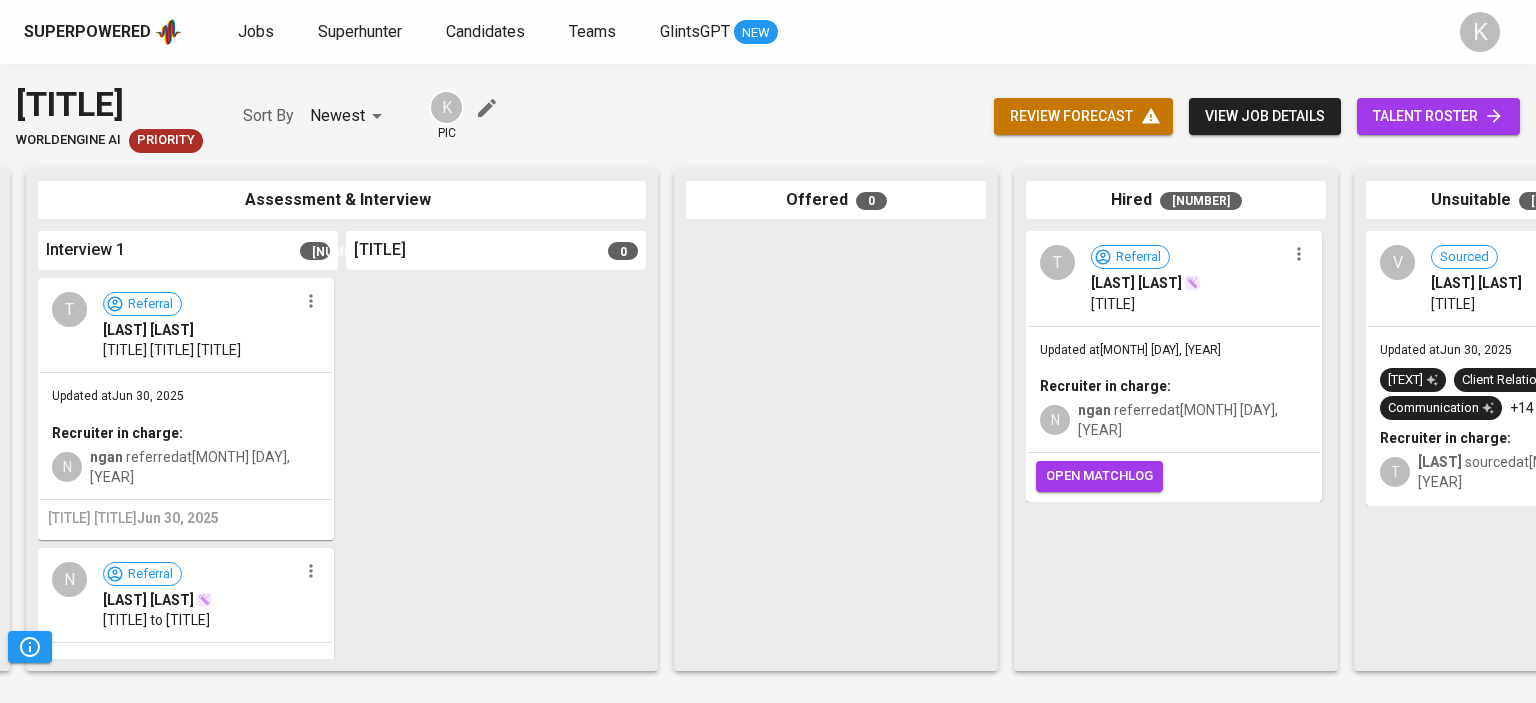 scroll, scrollTop: 0, scrollLeft: 732, axis: horizontal 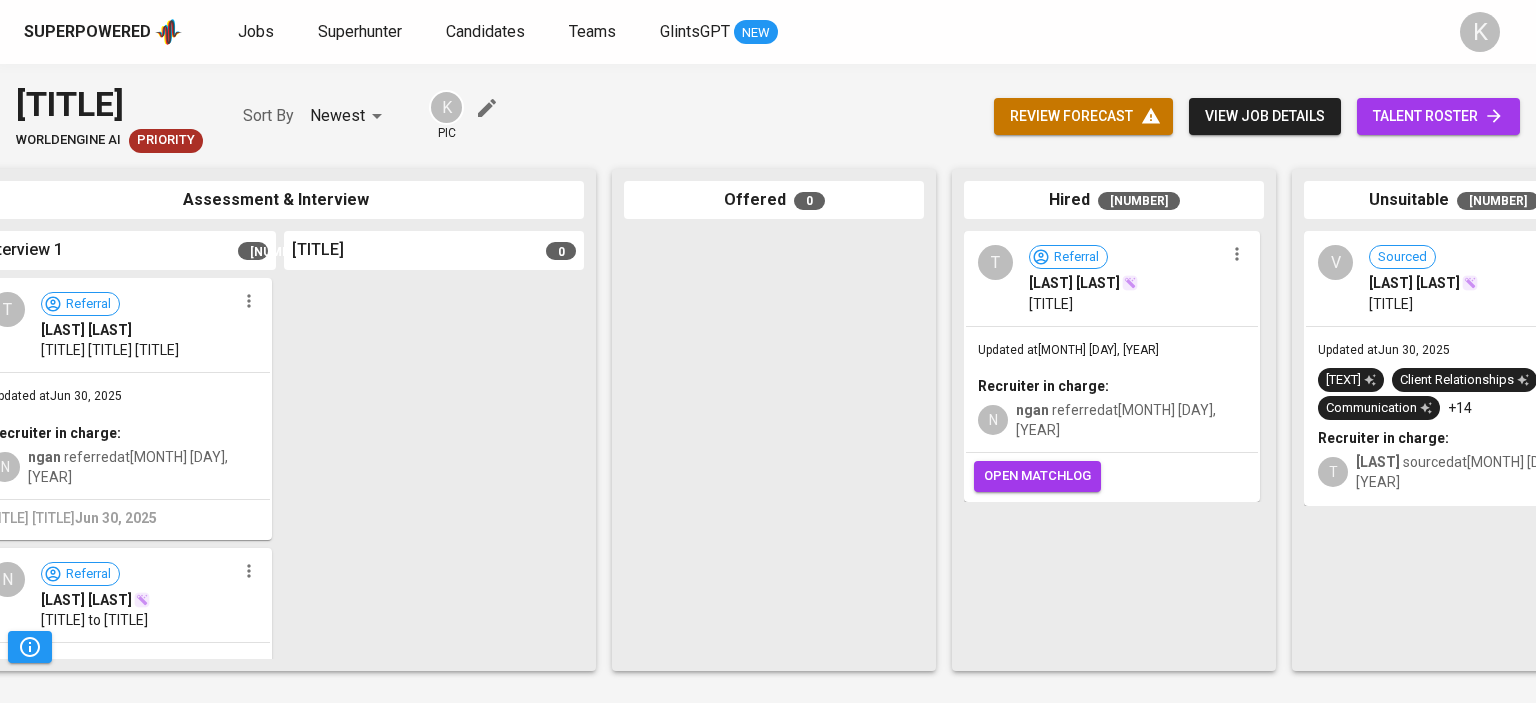 click on "open matchlog" at bounding box center [1037, 476] 